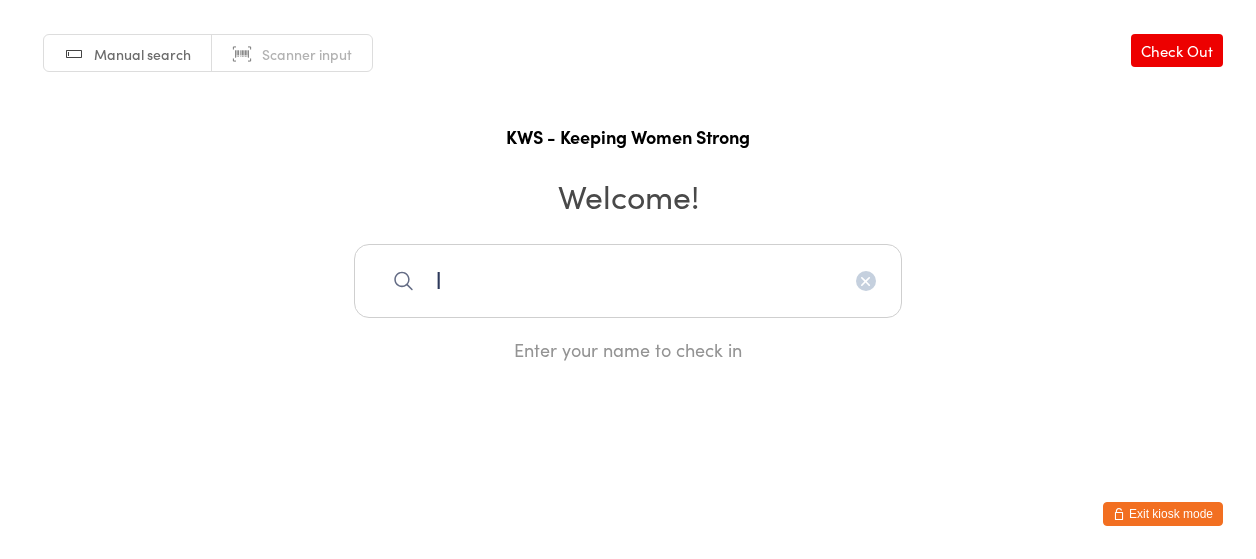 scroll, scrollTop: 0, scrollLeft: 0, axis: both 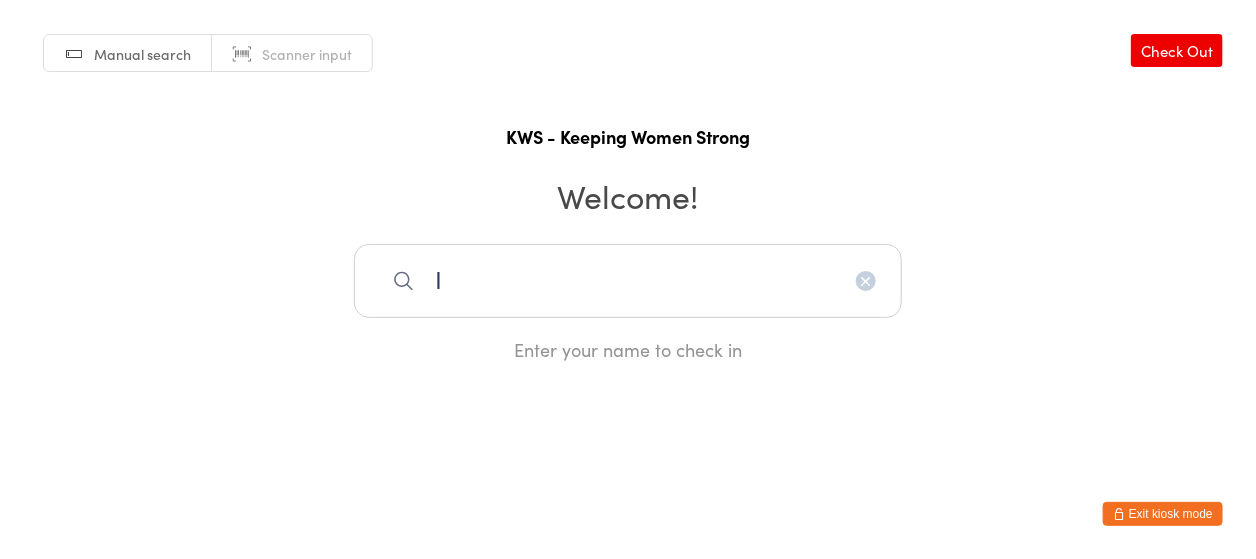type on "l" 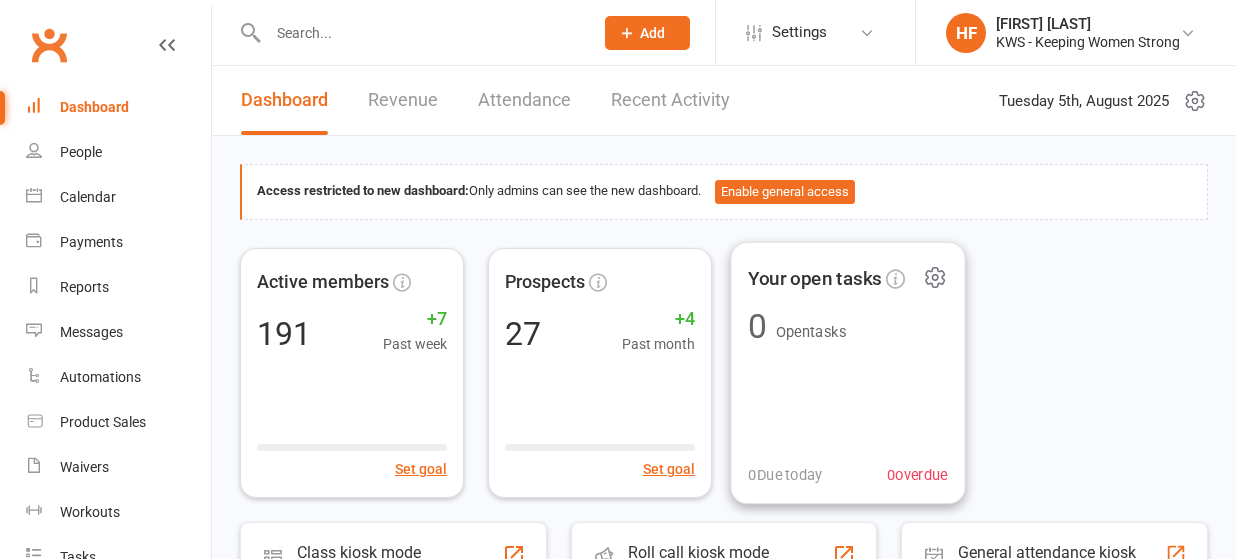 scroll, scrollTop: 0, scrollLeft: 0, axis: both 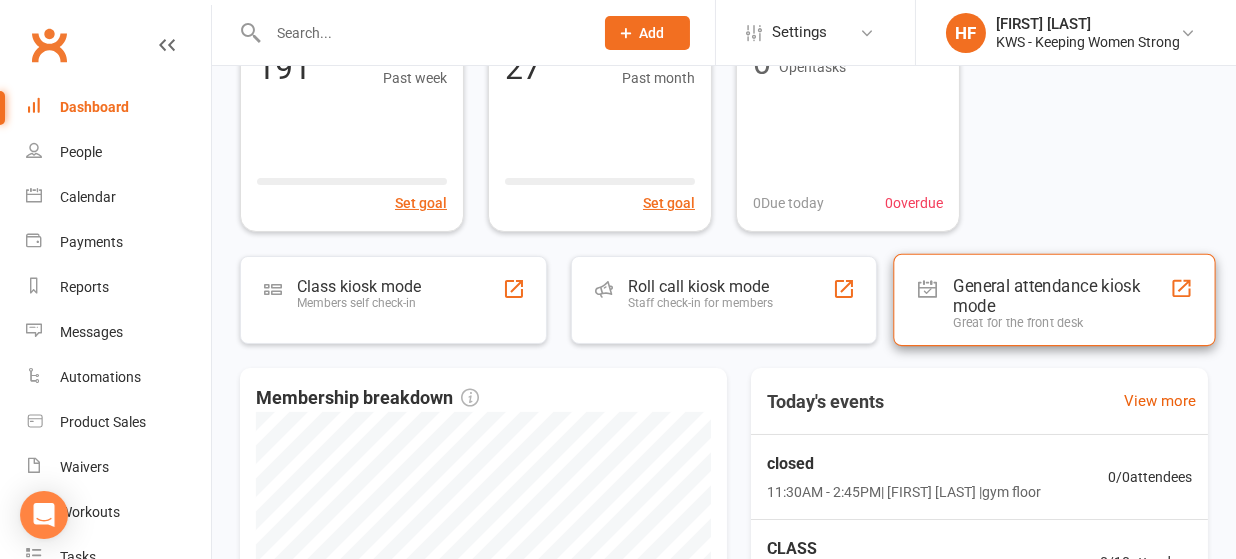 click on "General attendance kiosk mode" at bounding box center [1062, 295] 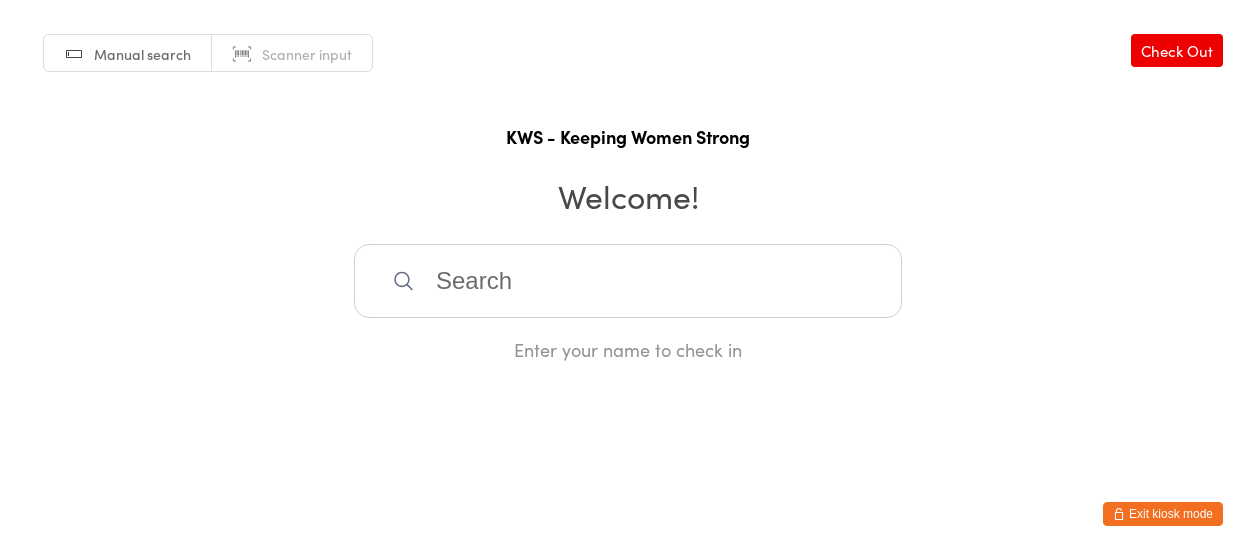 scroll, scrollTop: 0, scrollLeft: 0, axis: both 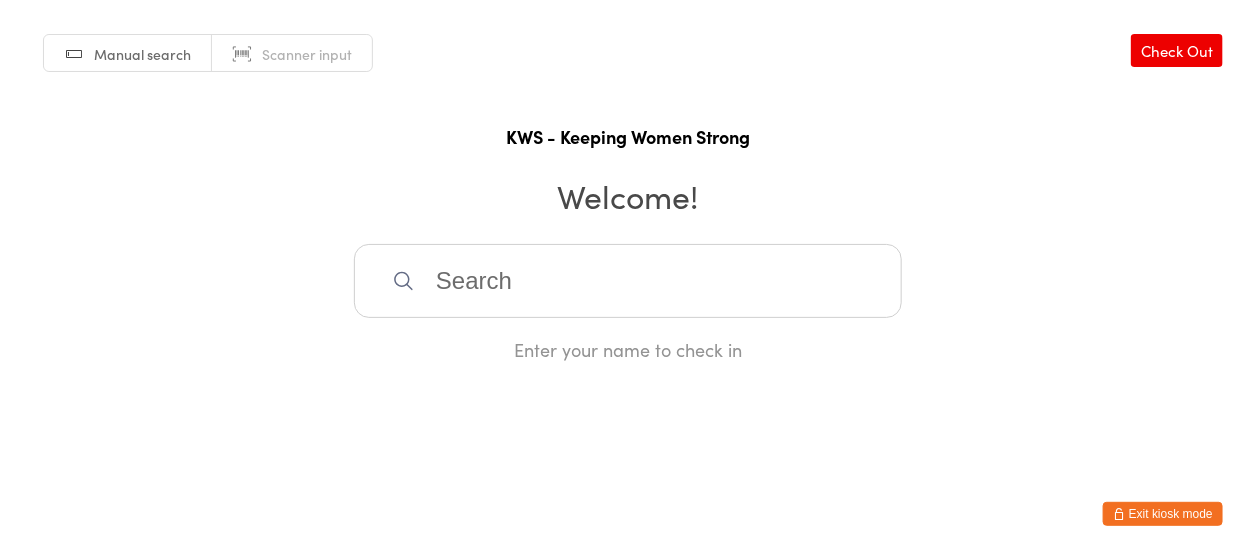 click on "Welcome!" at bounding box center [628, 195] 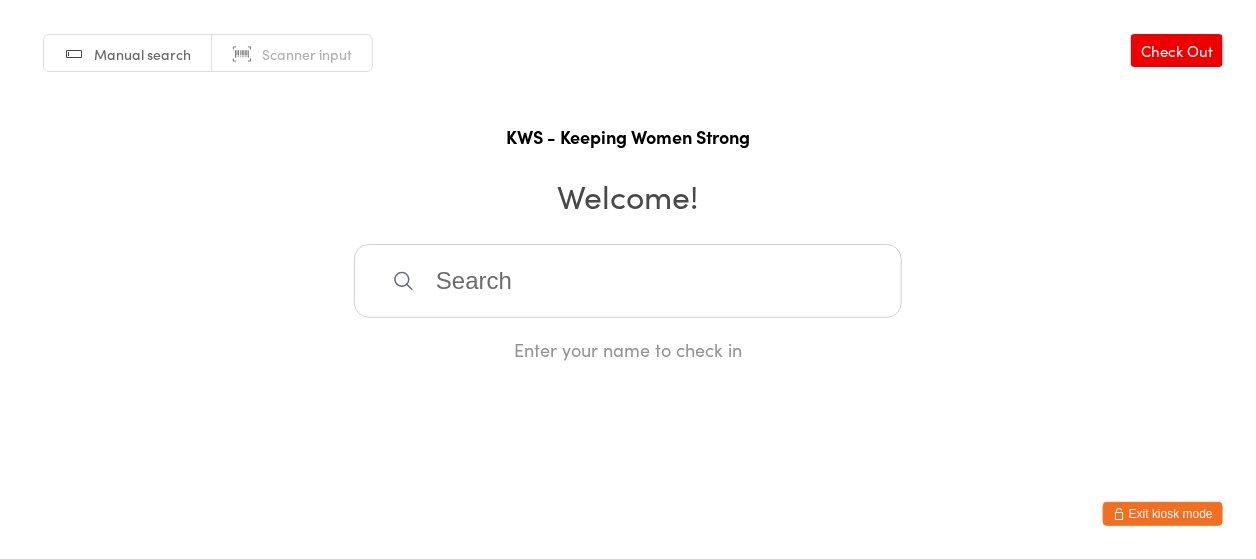 click at bounding box center [628, 281] 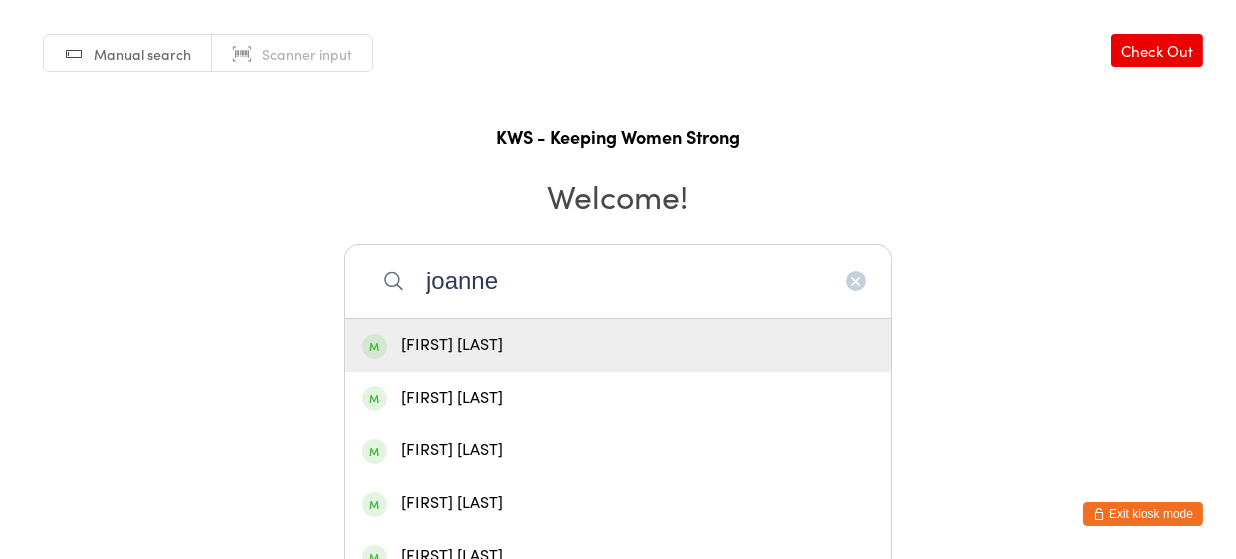 type on "joanne" 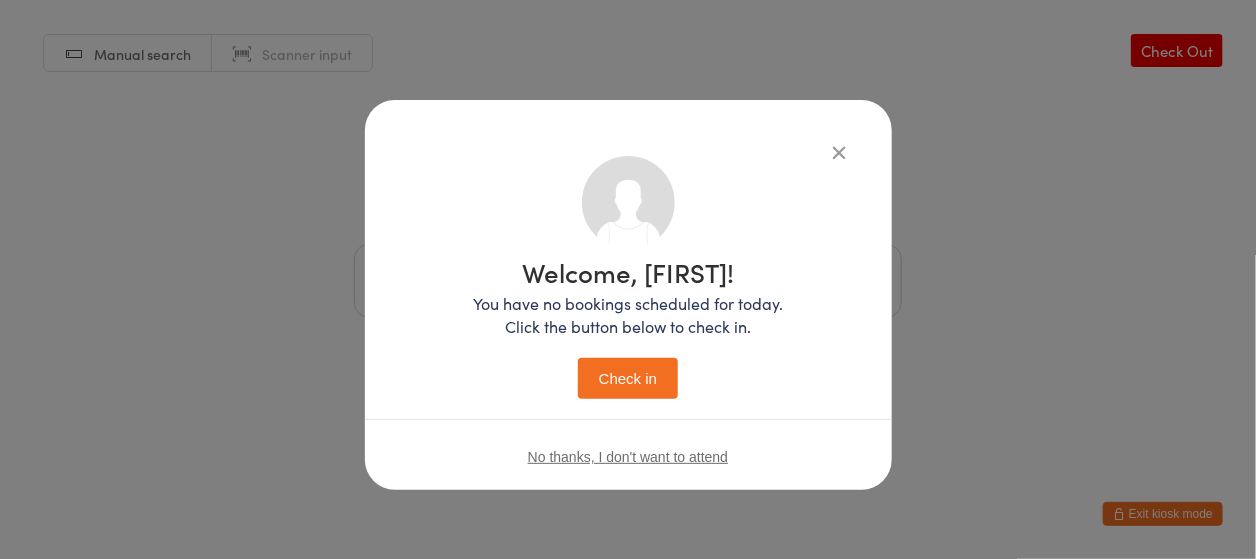 click on "Check in" at bounding box center (628, 378) 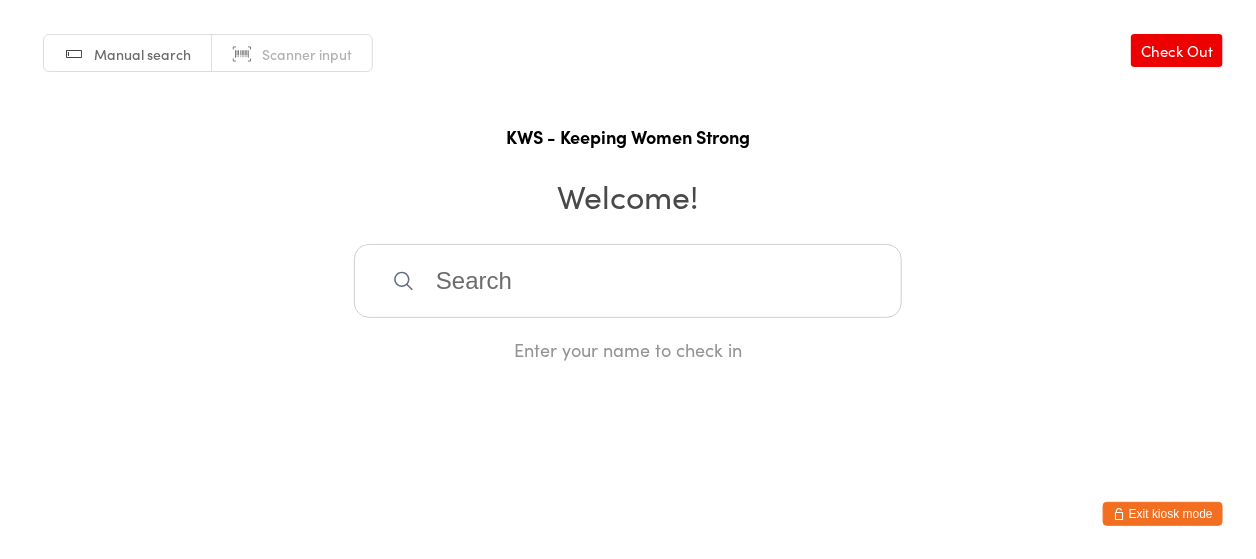 click at bounding box center [628, 281] 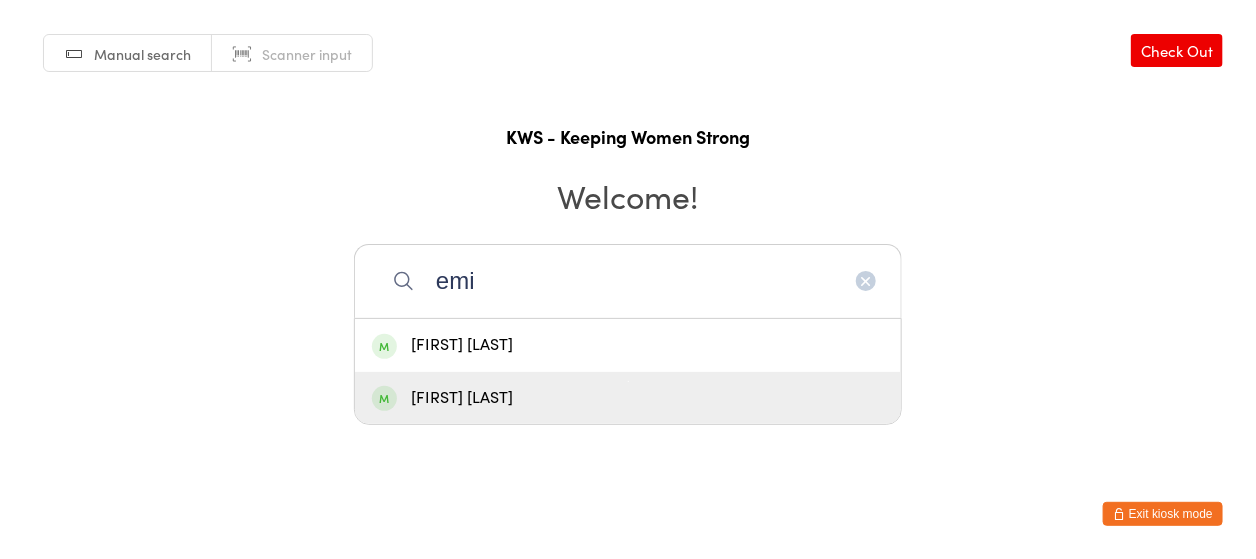 type on "emi" 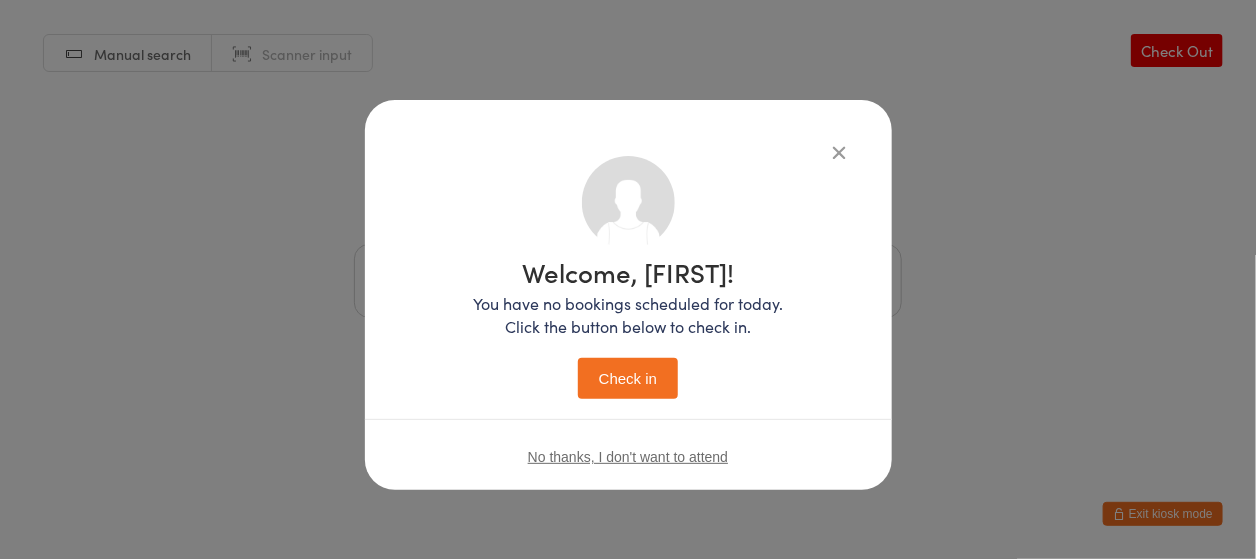 click on "Check in" at bounding box center (628, 378) 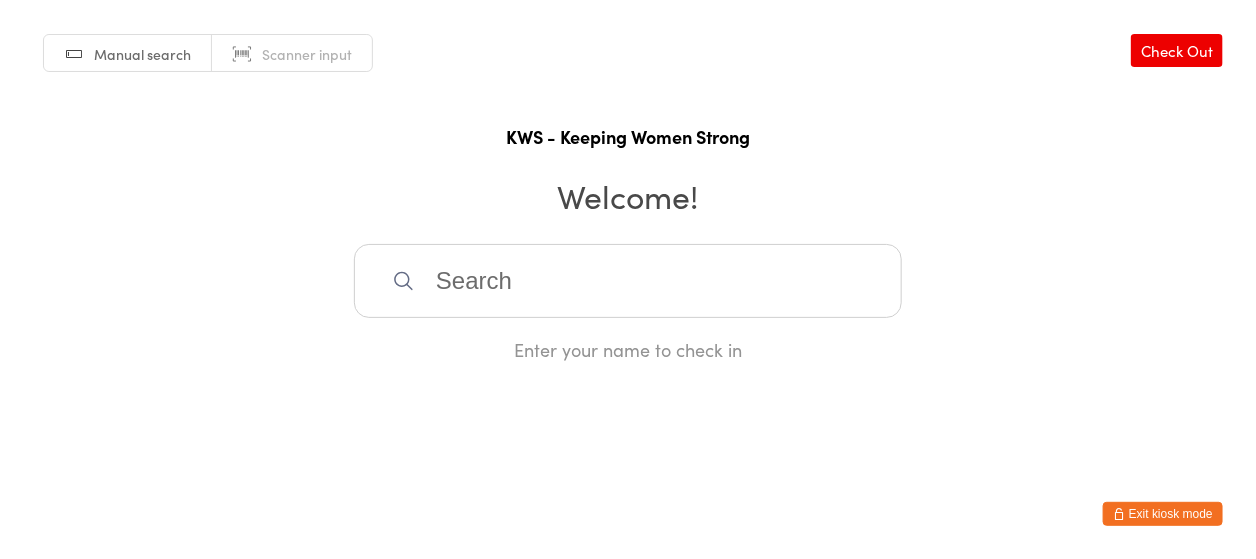 click at bounding box center (628, 281) 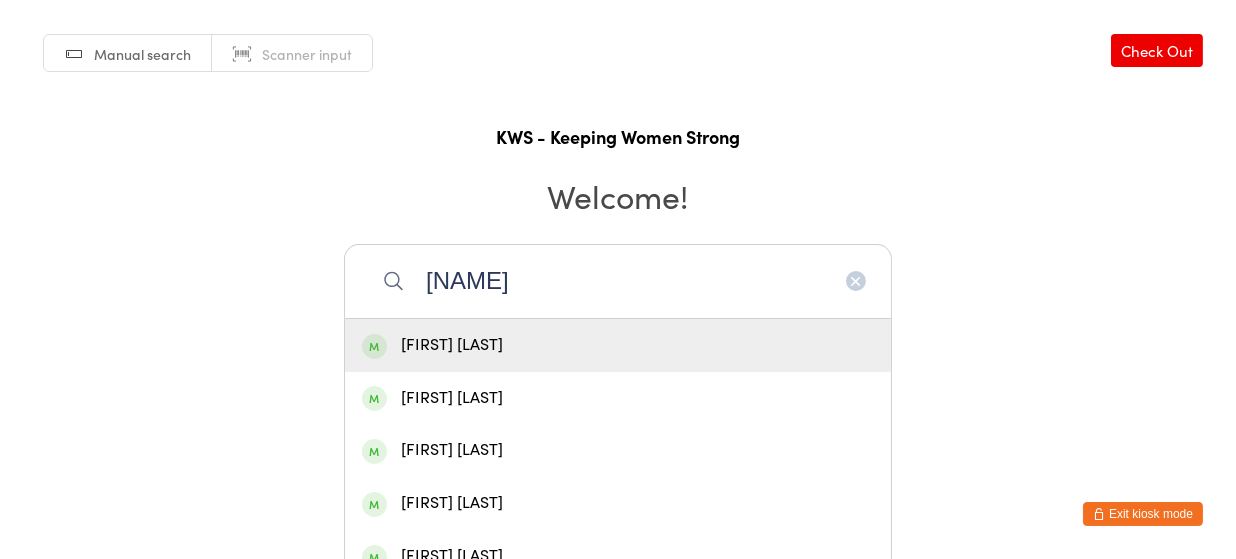 type on "[NAME]" 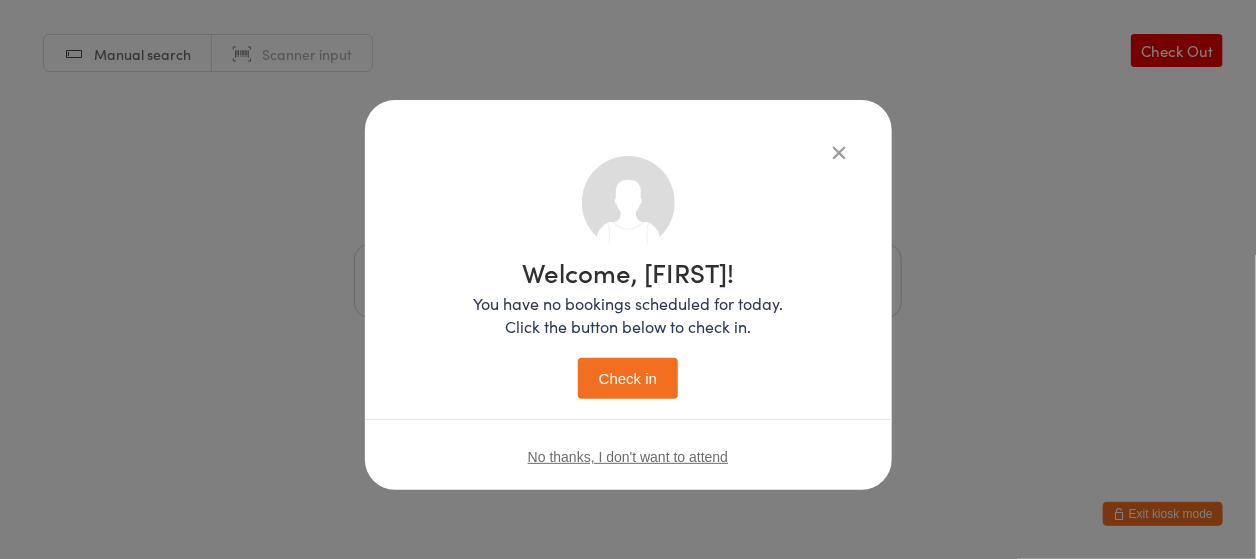 click on "Check in" at bounding box center [628, 378] 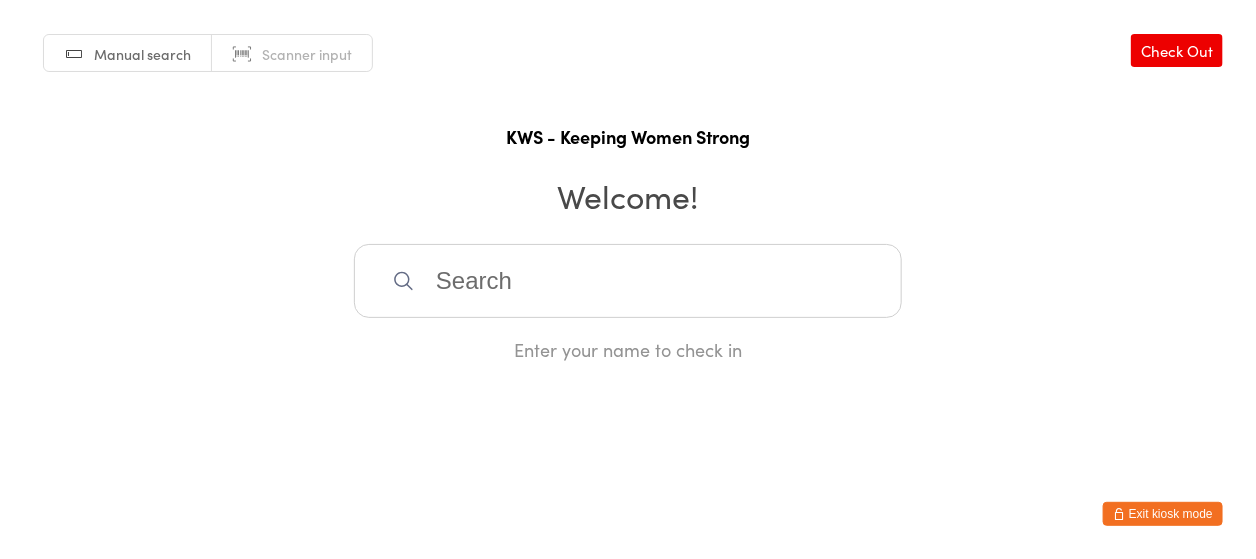 click at bounding box center [628, 281] 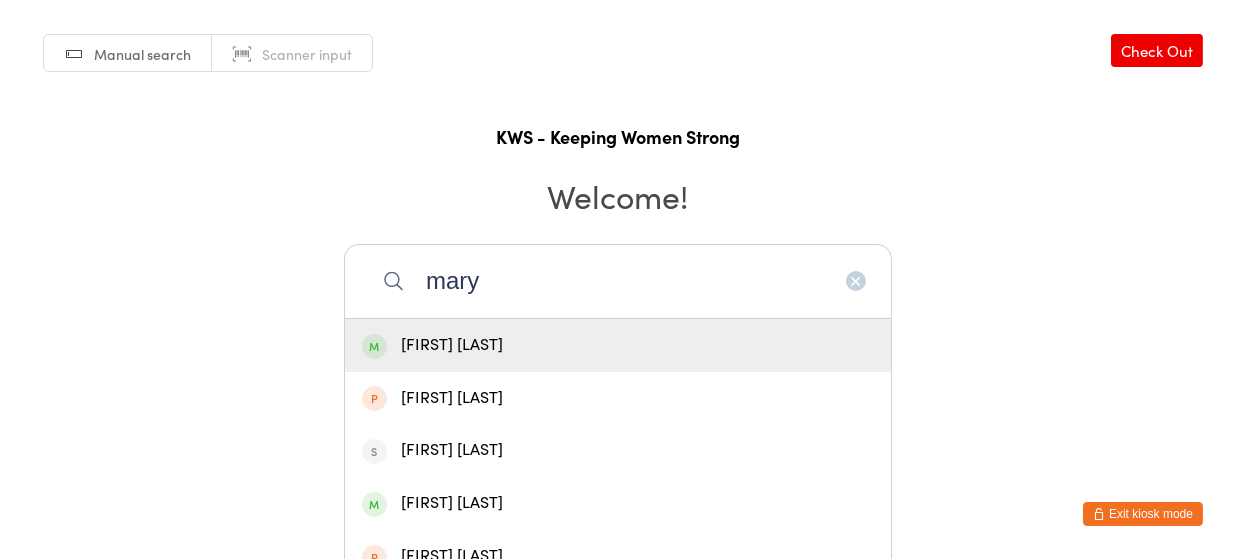 type on "mary" 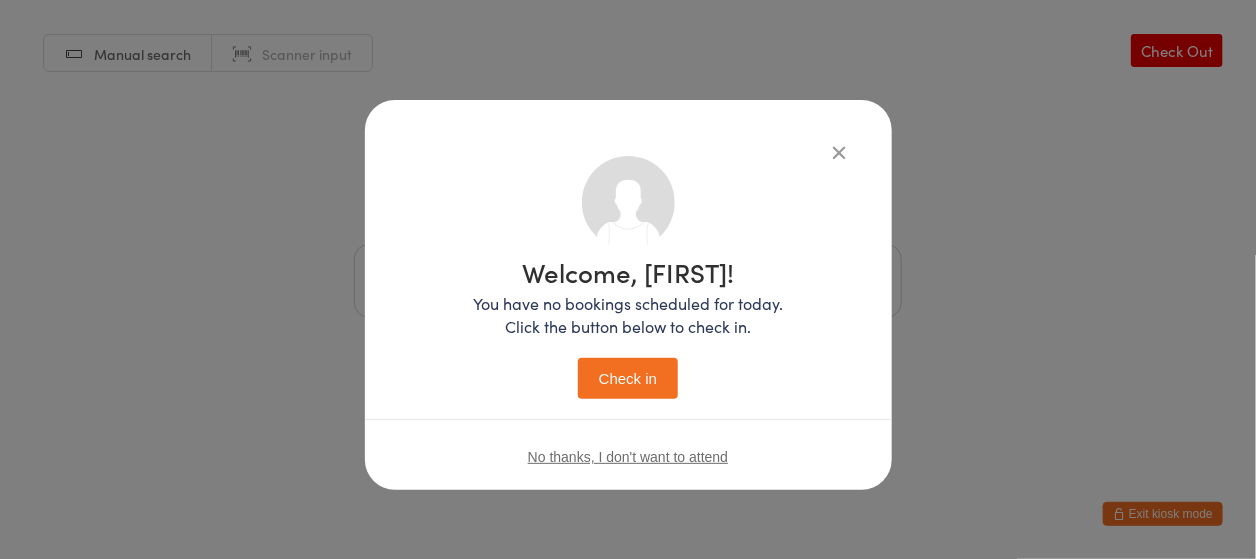 click on "Check in" at bounding box center (628, 378) 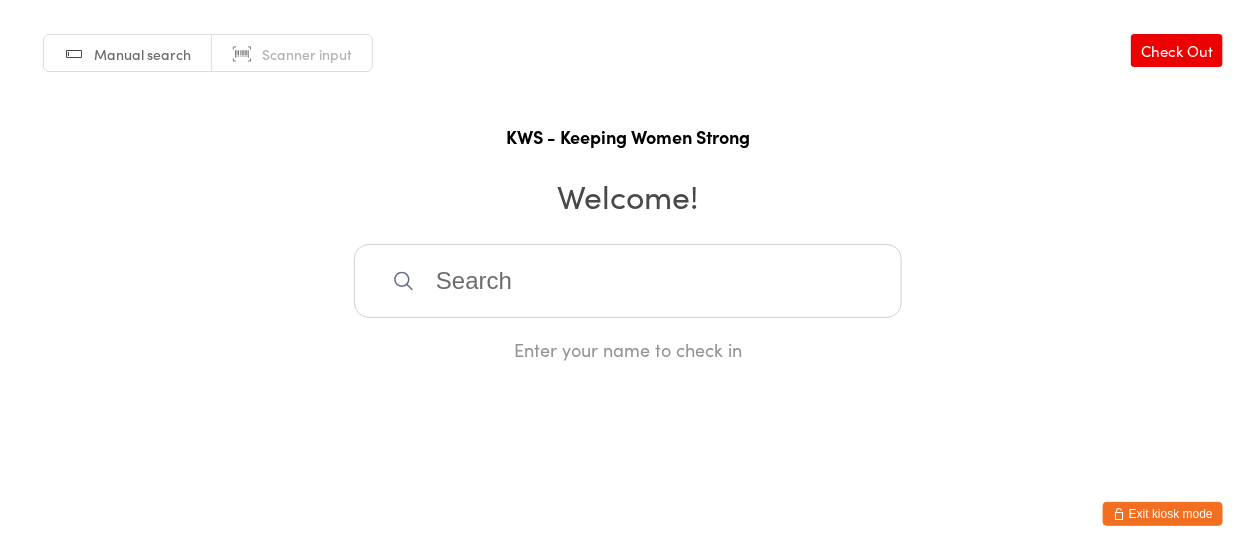 click on "You have now entered Kiosk Mode. Members will be able to check themselves in using the search field below. Click "Exit kiosk mode" below to exit Kiosk Mode at any time. Checked in successfully. Manual search Scanner input Check Out KWS - Keeping Women Strong Welcome! Enter your name to check in Exit kiosk mode" at bounding box center [628, 279] 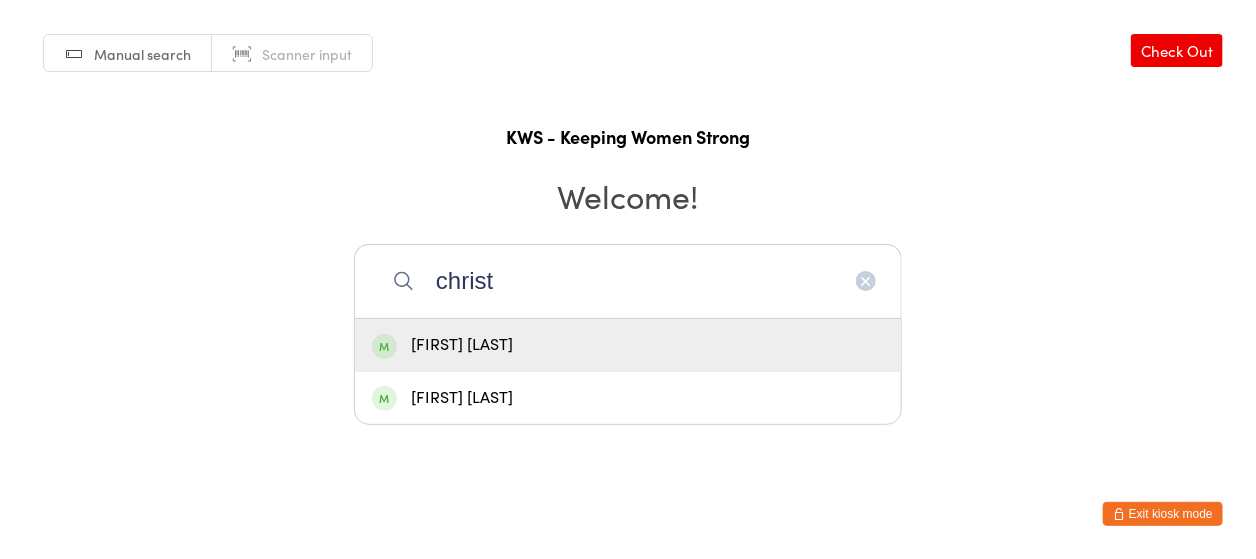 type on "christ" 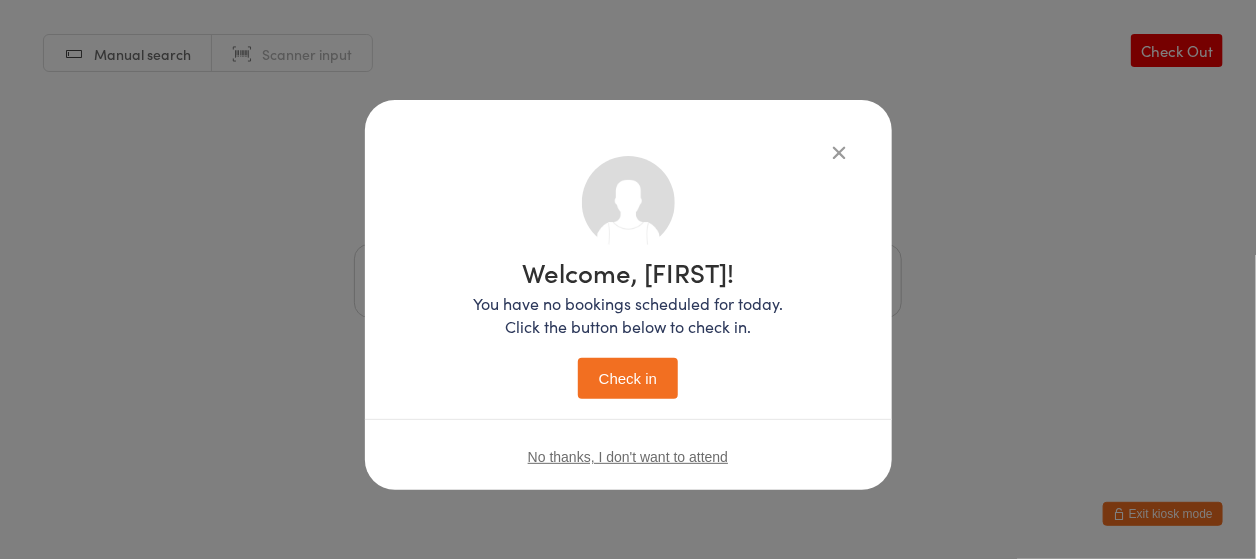 click on "Check in" at bounding box center (628, 378) 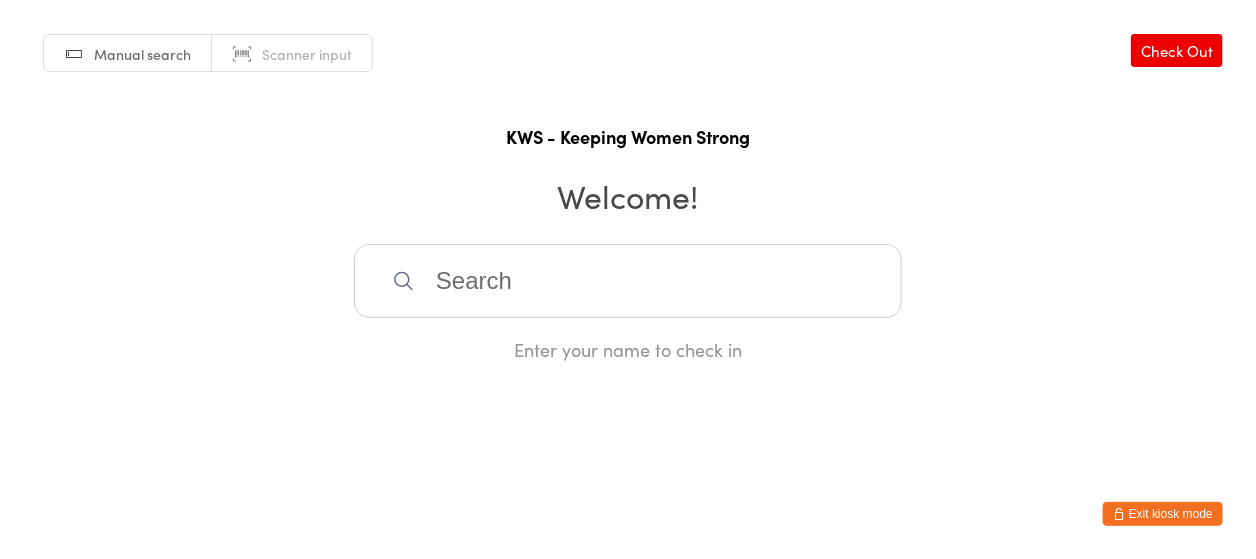 click on "Welcome!" at bounding box center [628, 195] 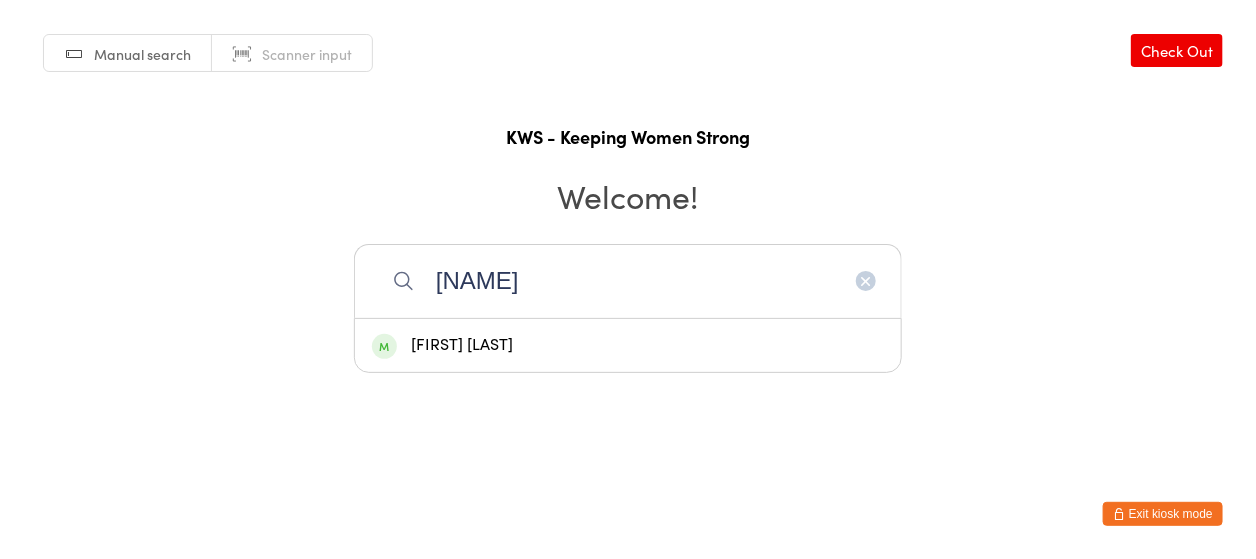 type on "[NAME]" 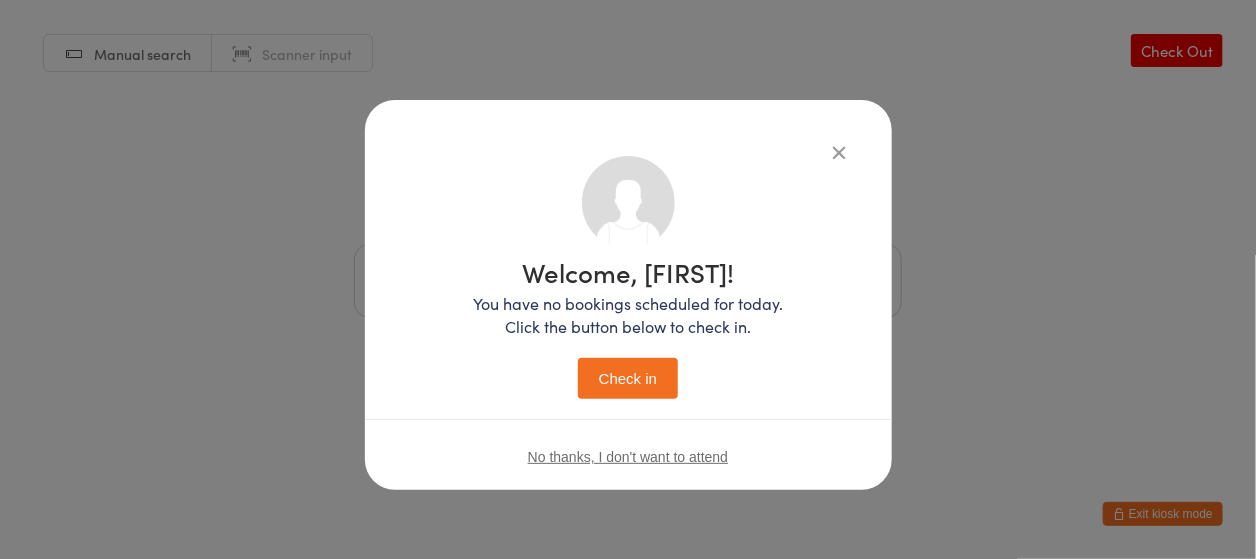 click on "Check in" at bounding box center (628, 378) 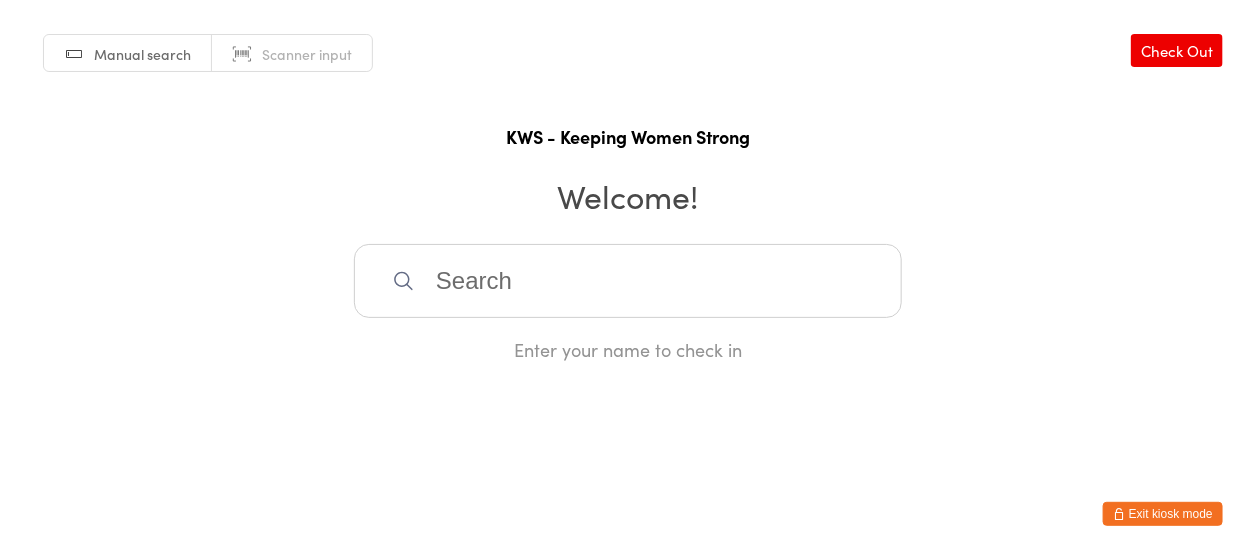 click on "You have now entered Kiosk Mode. Members will be able to check themselves in using the search field below. Click "Exit kiosk mode" below to exit Kiosk Mode at any time. Checked in successfully. Manual search Scanner input Check Out KWS - Keeping Women Strong Welcome! Enter your name to check in Exit kiosk mode" at bounding box center (628, 279) 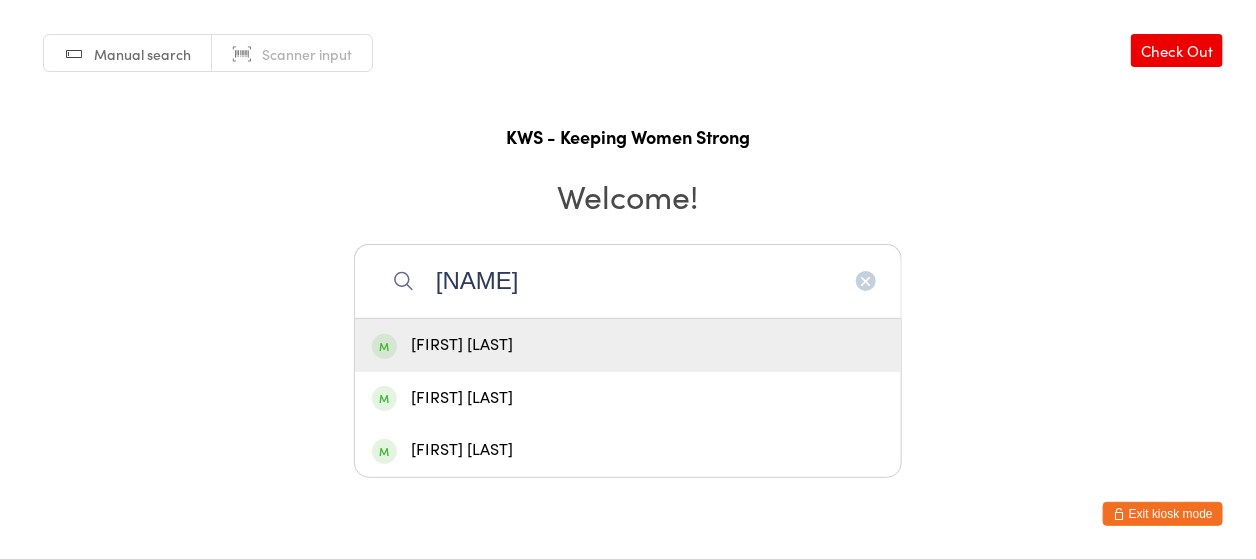 type on "[NAME]" 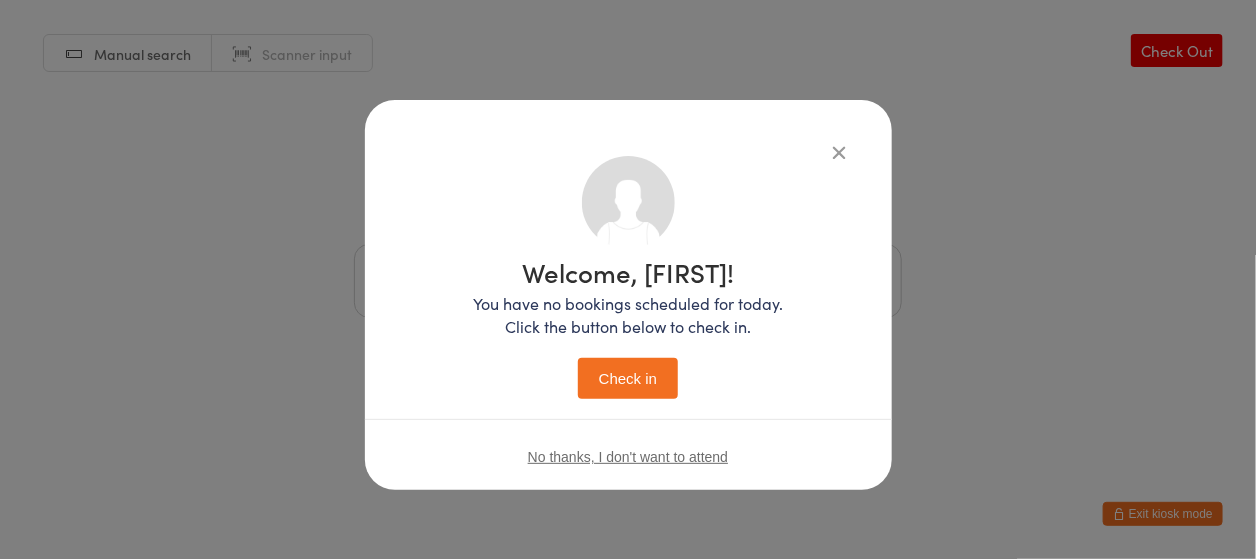 click on "Check in" at bounding box center [628, 378] 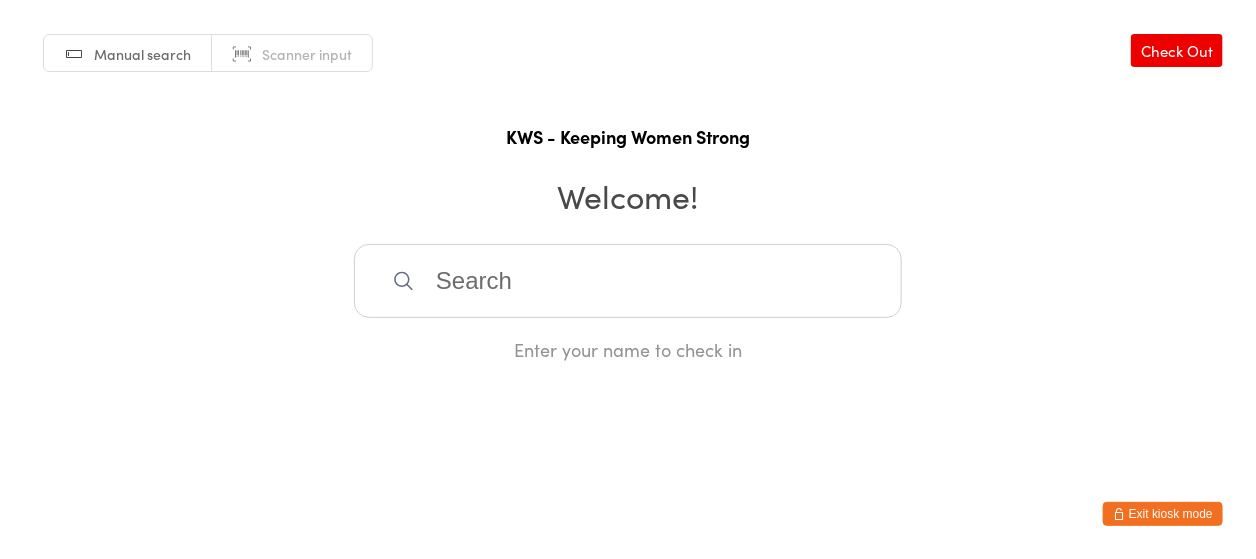 click at bounding box center [628, 281] 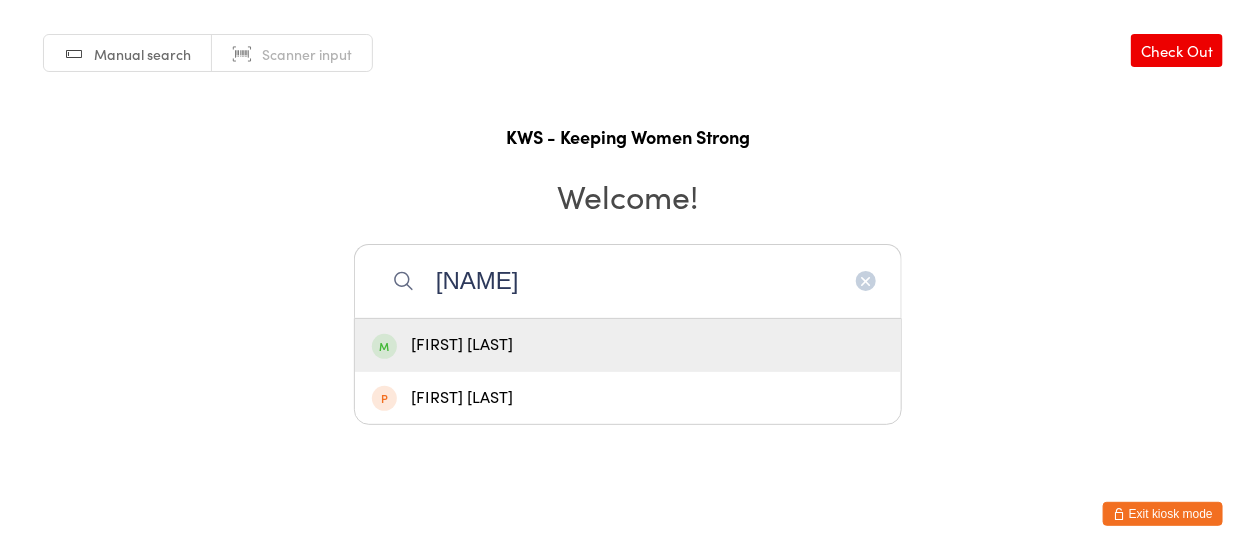 type on "[NAME]" 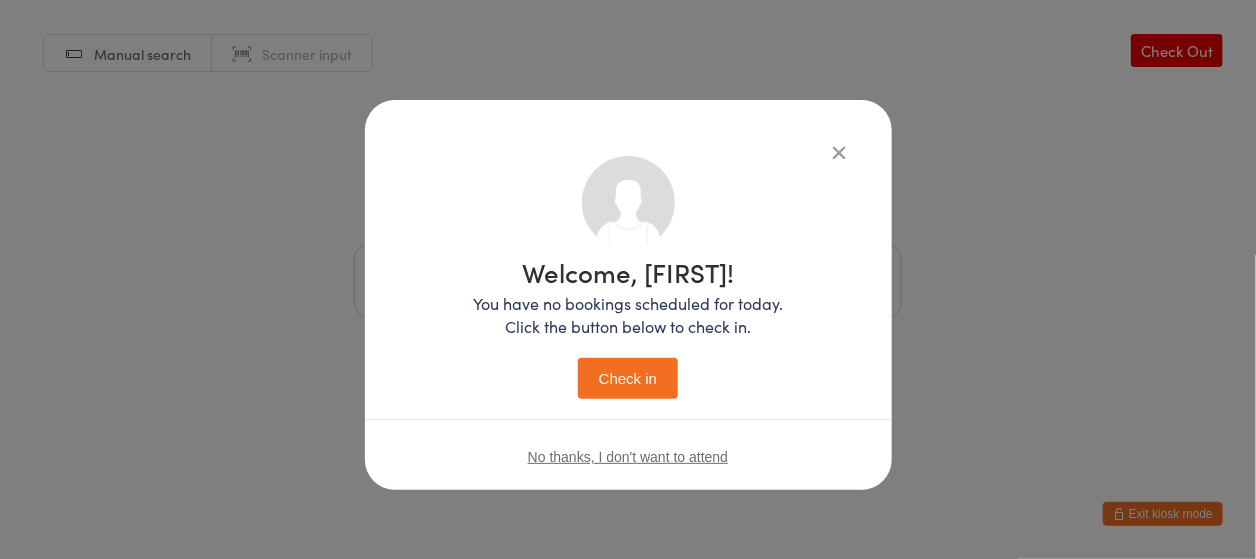 click on "Check in" at bounding box center [628, 378] 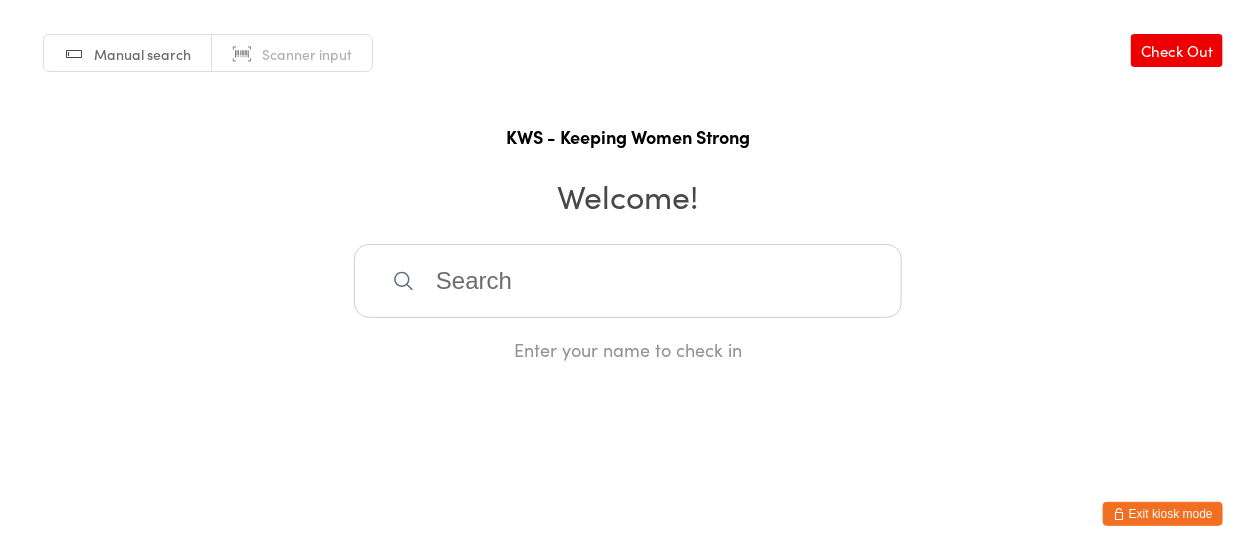 click at bounding box center (628, 281) 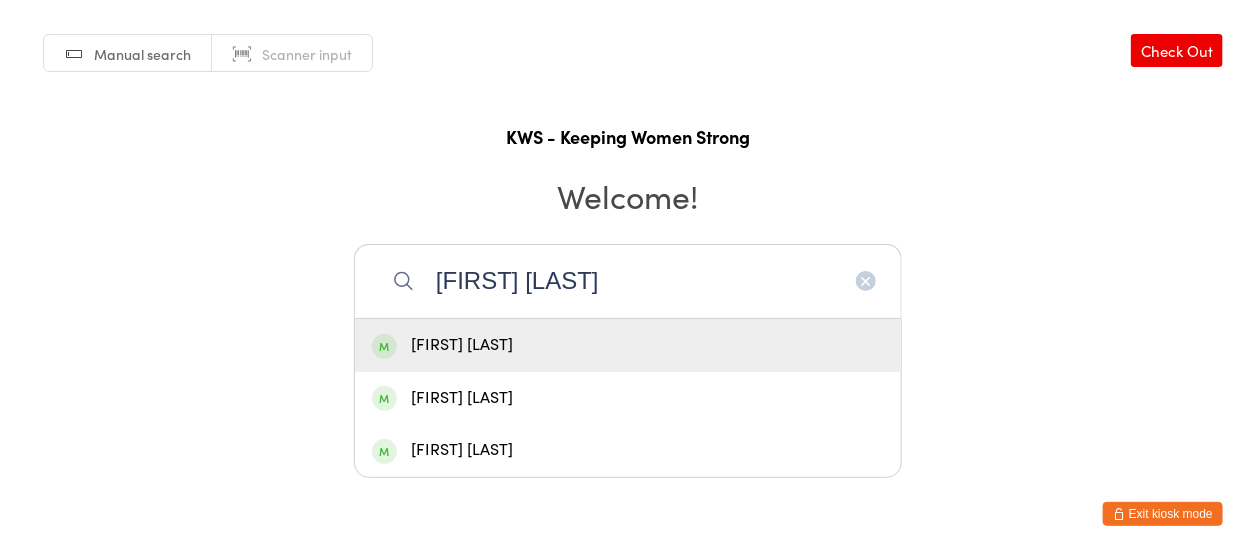 type on "[FIRST] [LAST]" 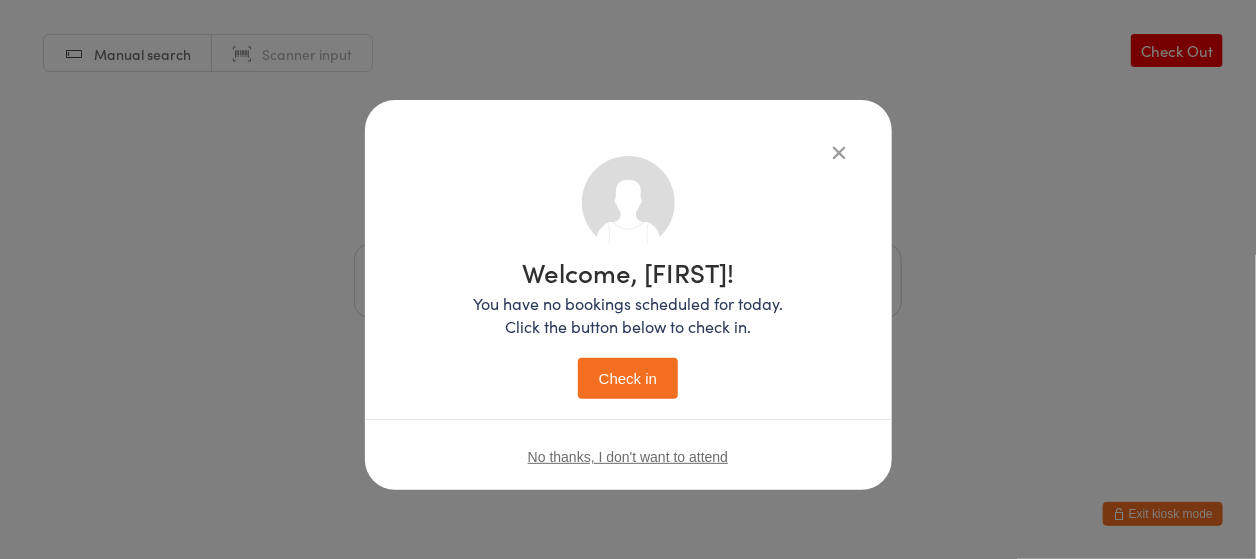 click on "Check in" at bounding box center (628, 378) 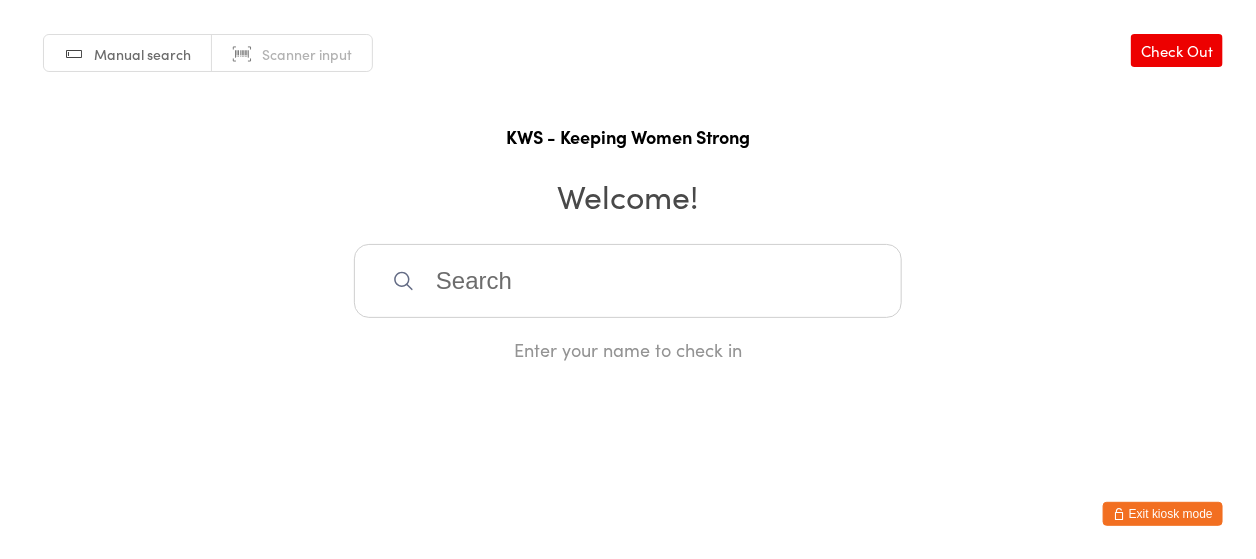 click at bounding box center [628, 281] 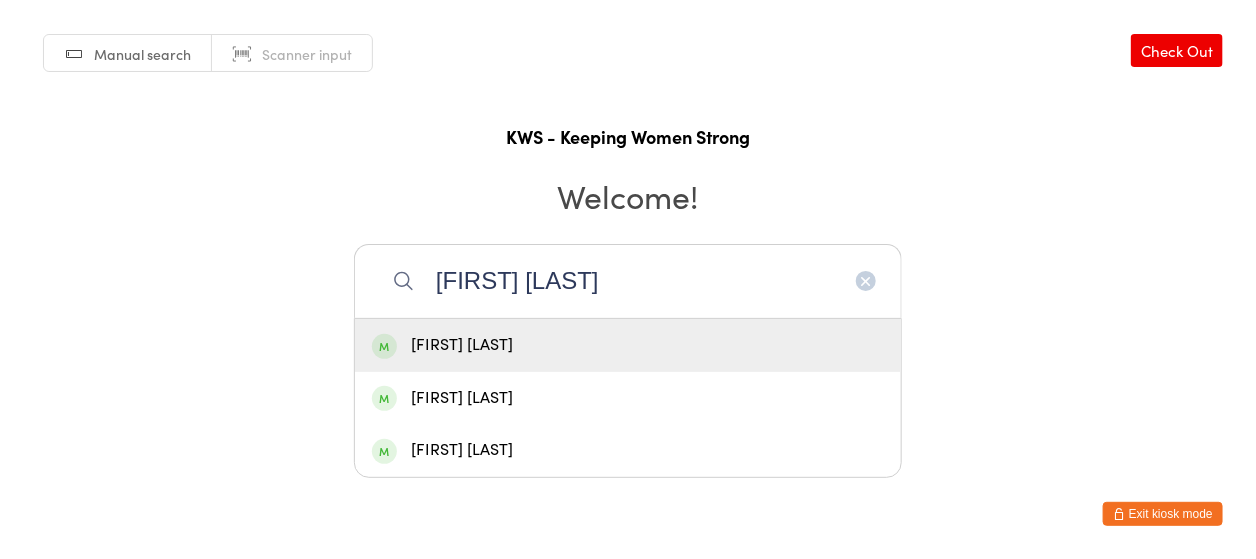 type on "[FIRST] [LAST]" 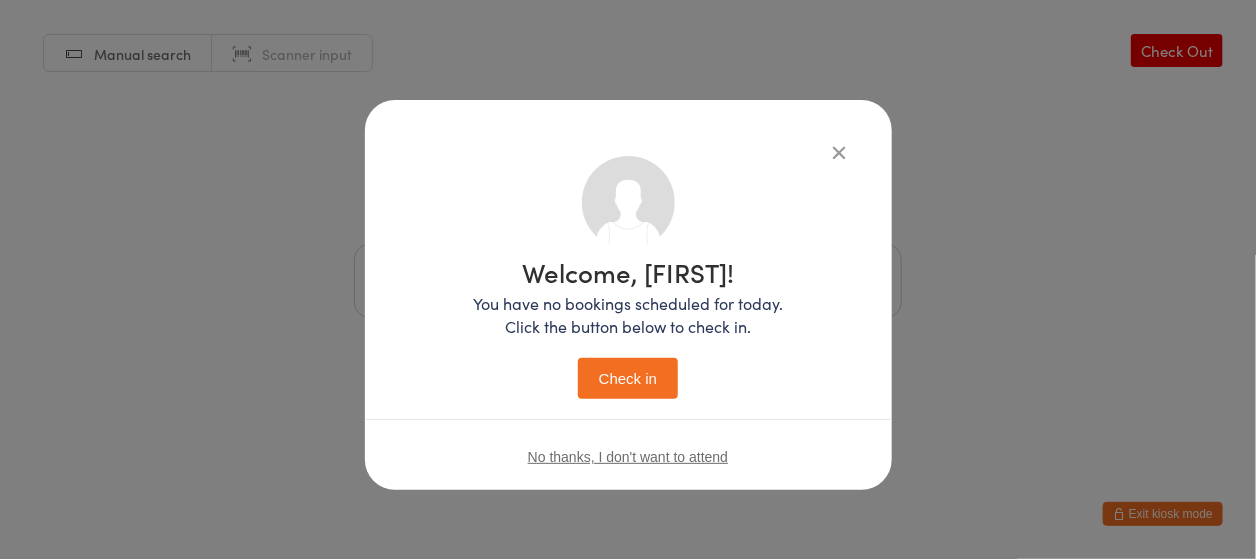 click on "Check in" at bounding box center (628, 378) 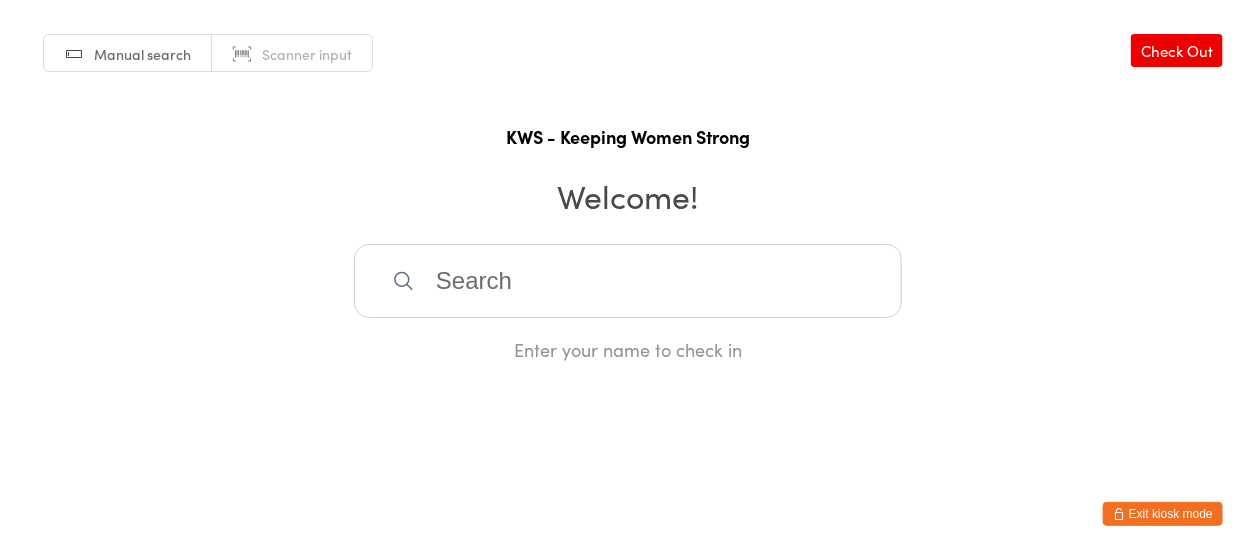 click at bounding box center [628, 281] 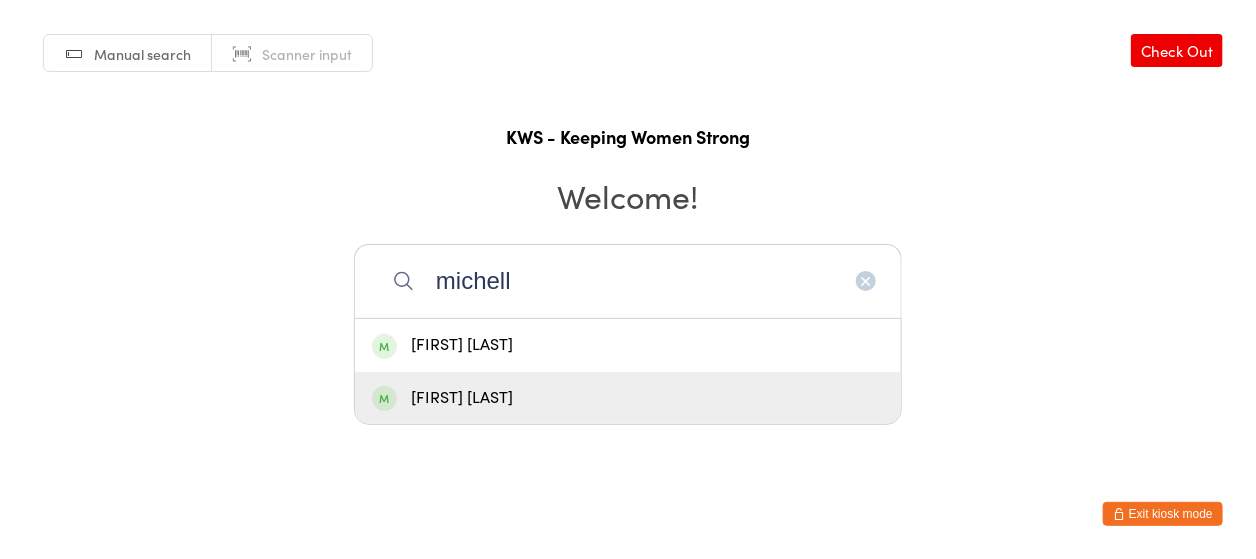 type on "michell" 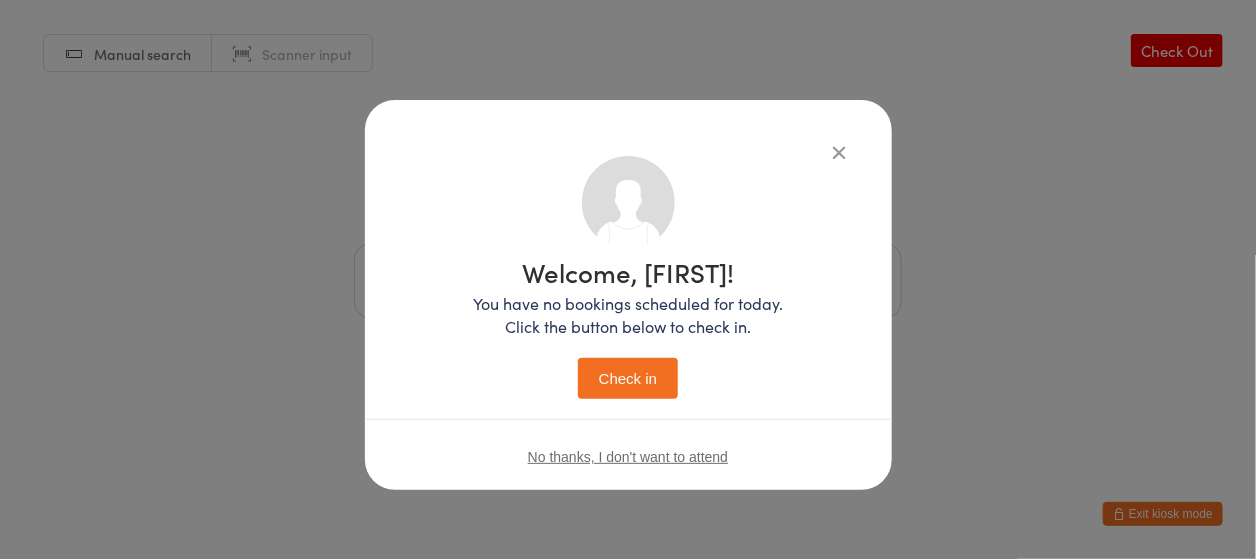 click on "Check in" at bounding box center [628, 378] 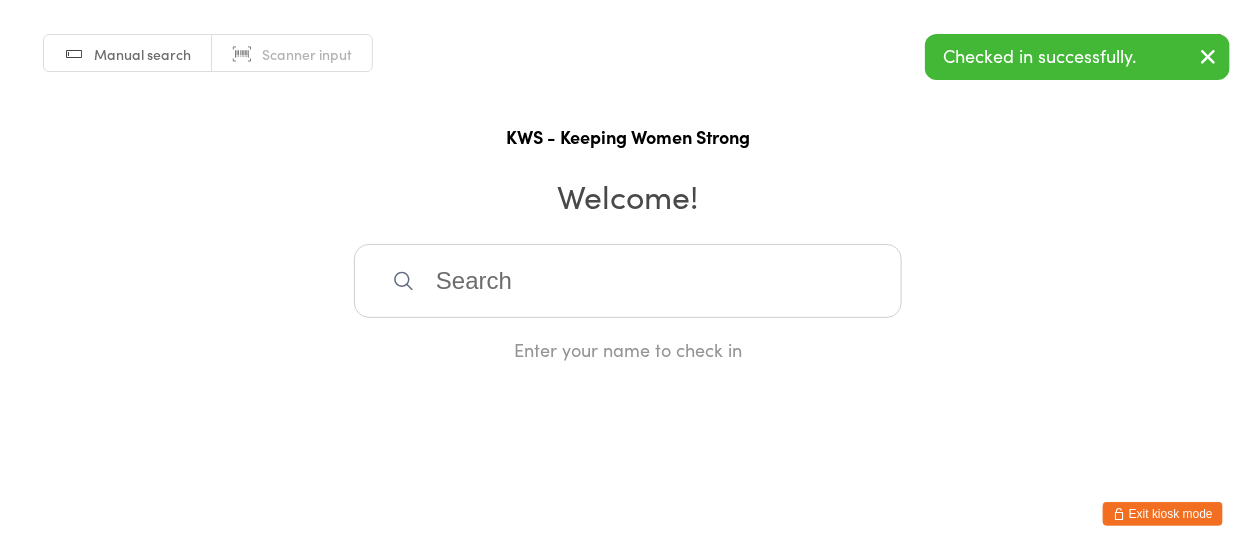 click at bounding box center [628, 281] 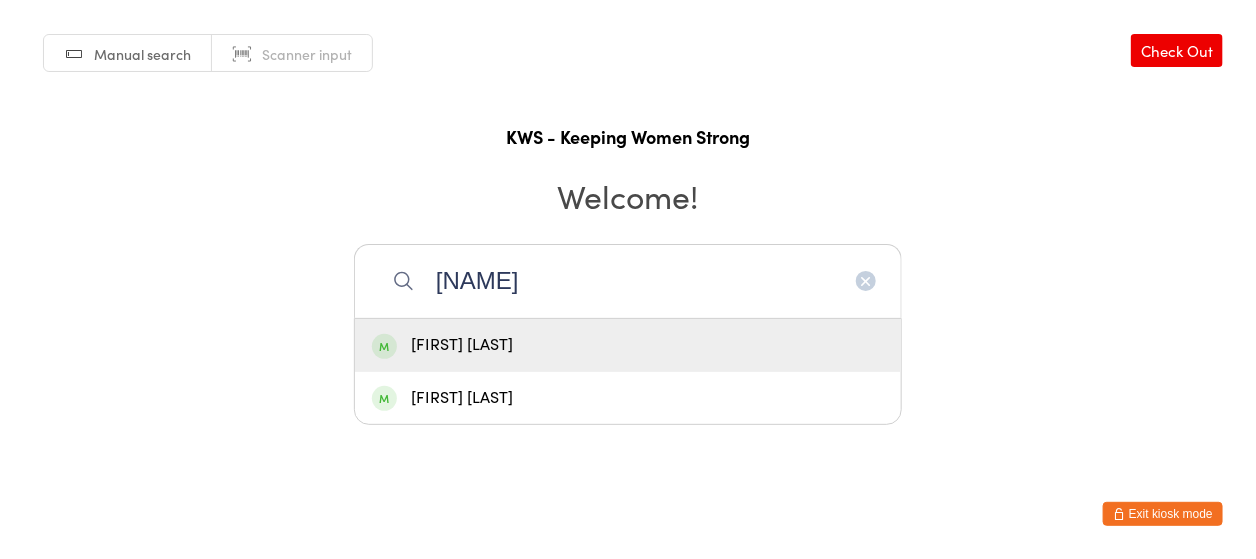 type on "[NAME]" 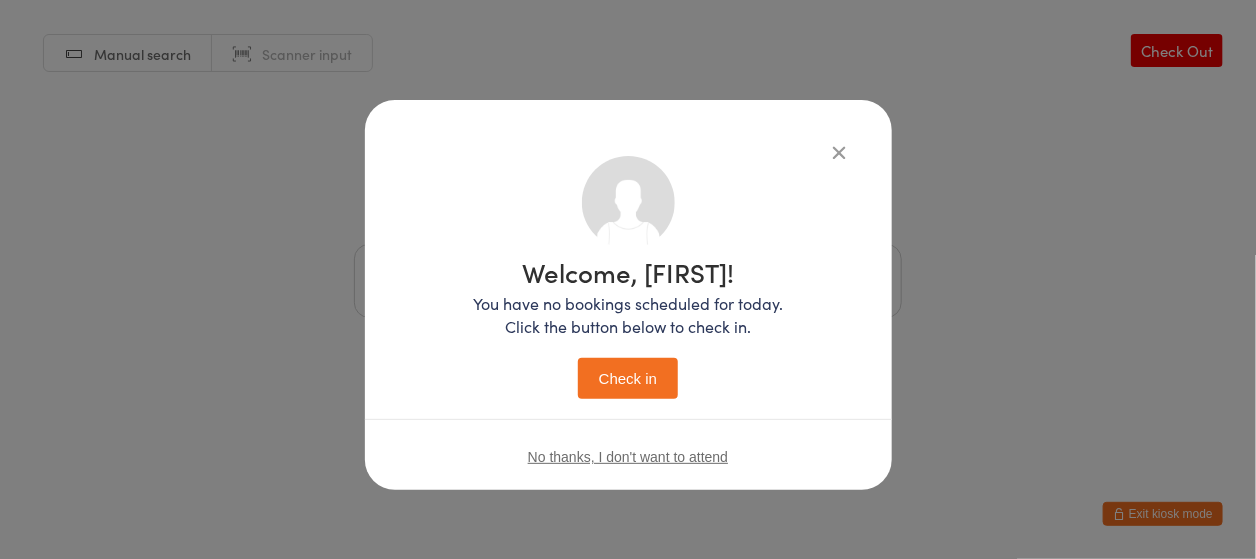 click on "Check in" at bounding box center [628, 378] 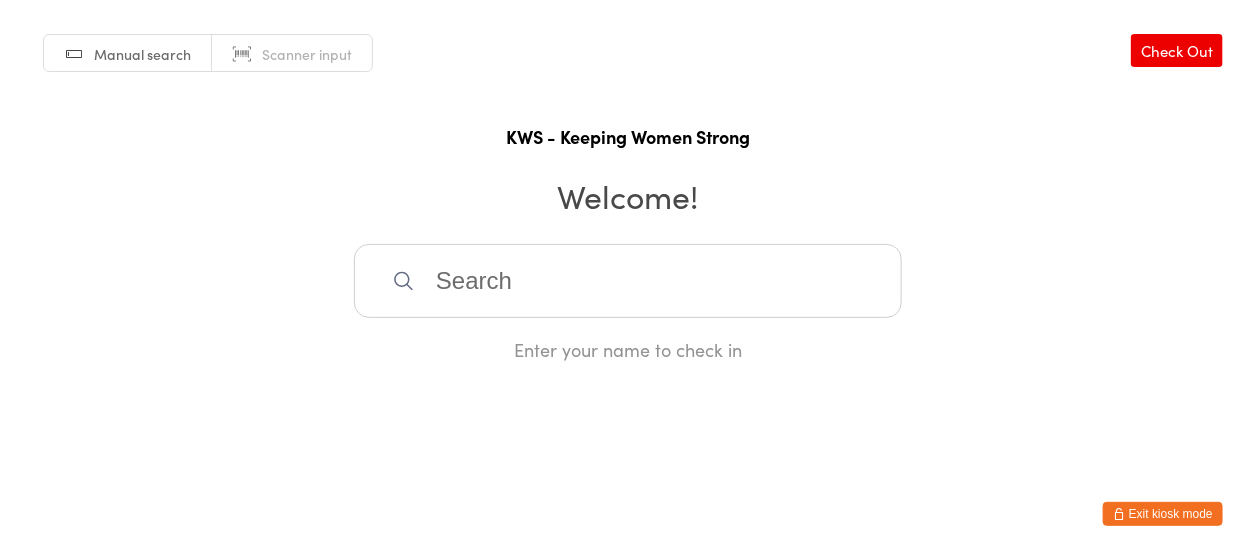 click at bounding box center (628, 281) 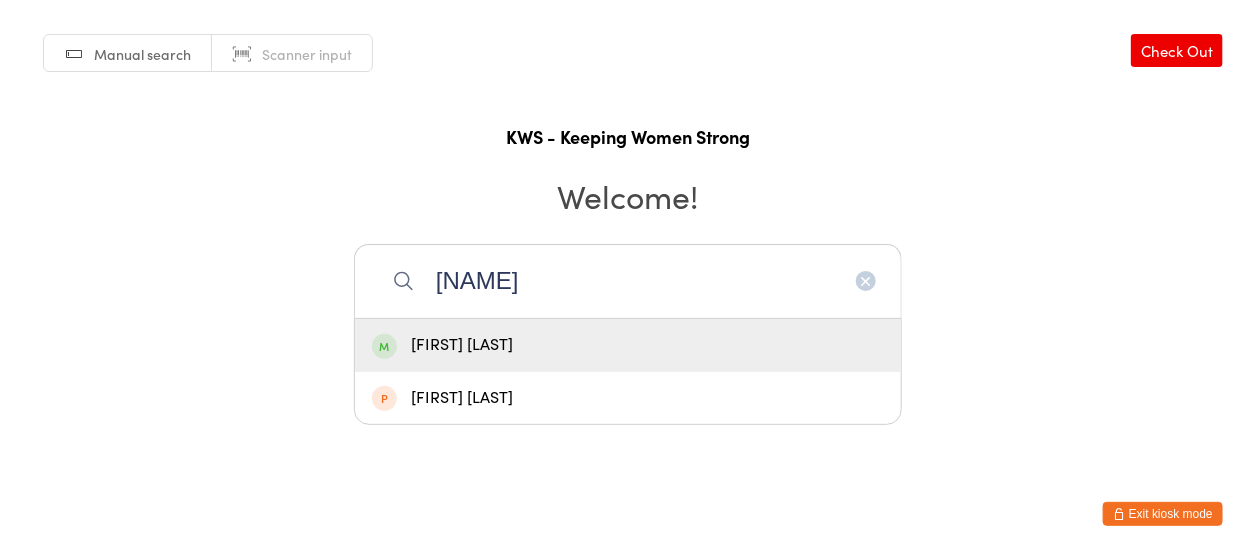 type on "[NAME]" 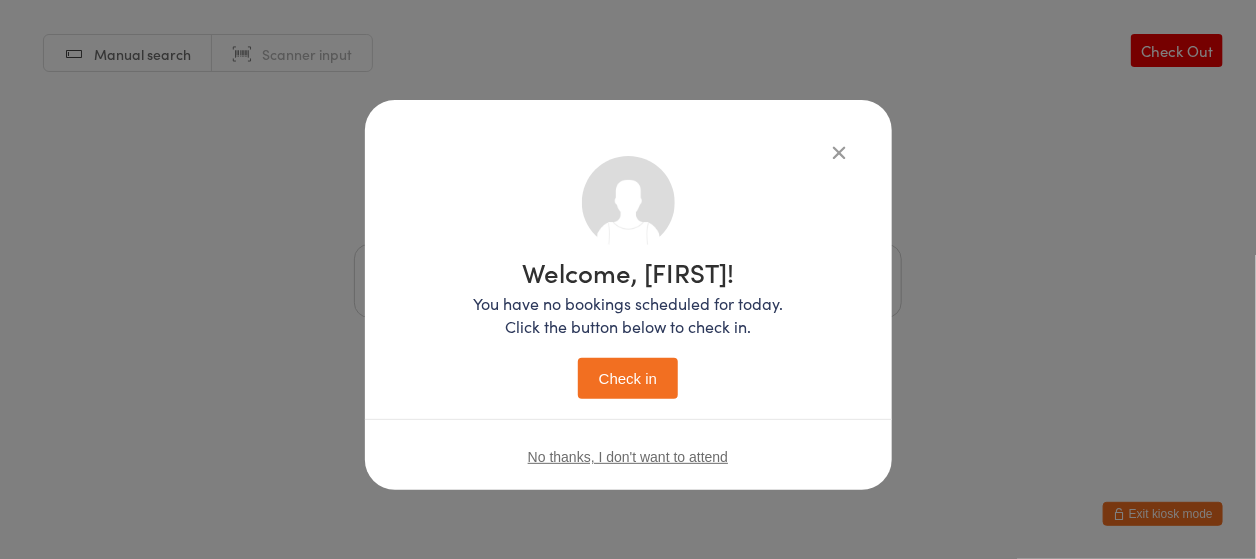 click on "Check in" at bounding box center (628, 378) 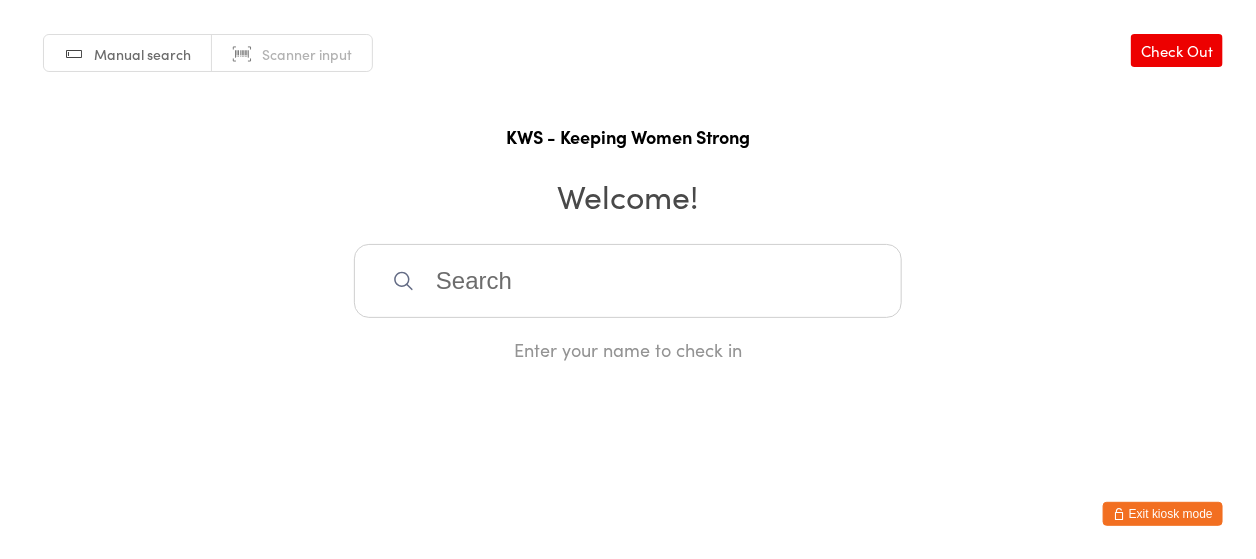 click at bounding box center [628, 281] 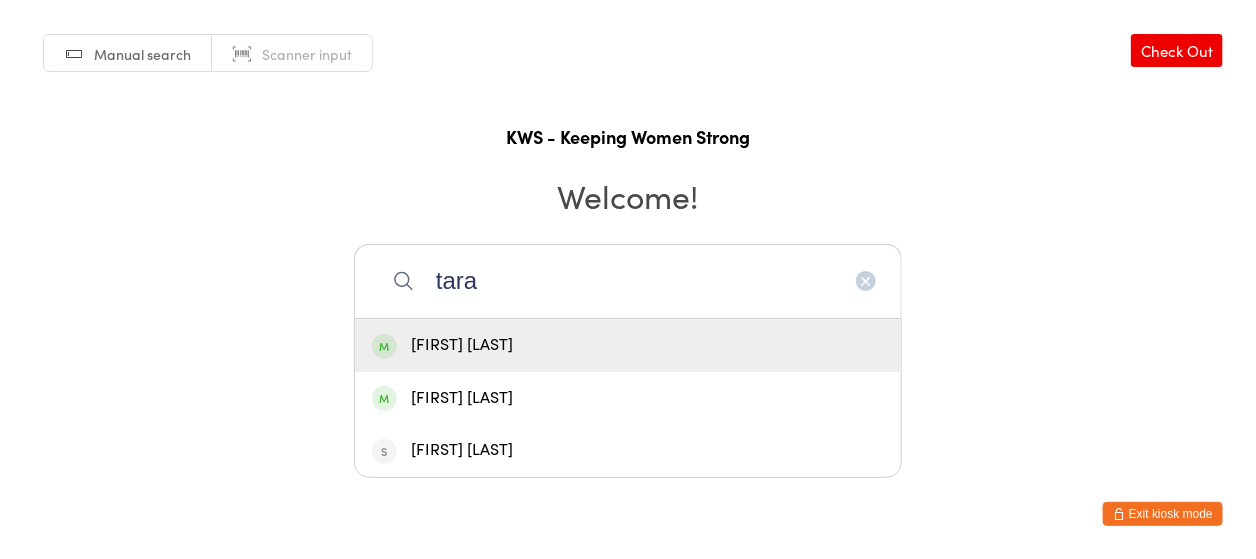 type on "tara" 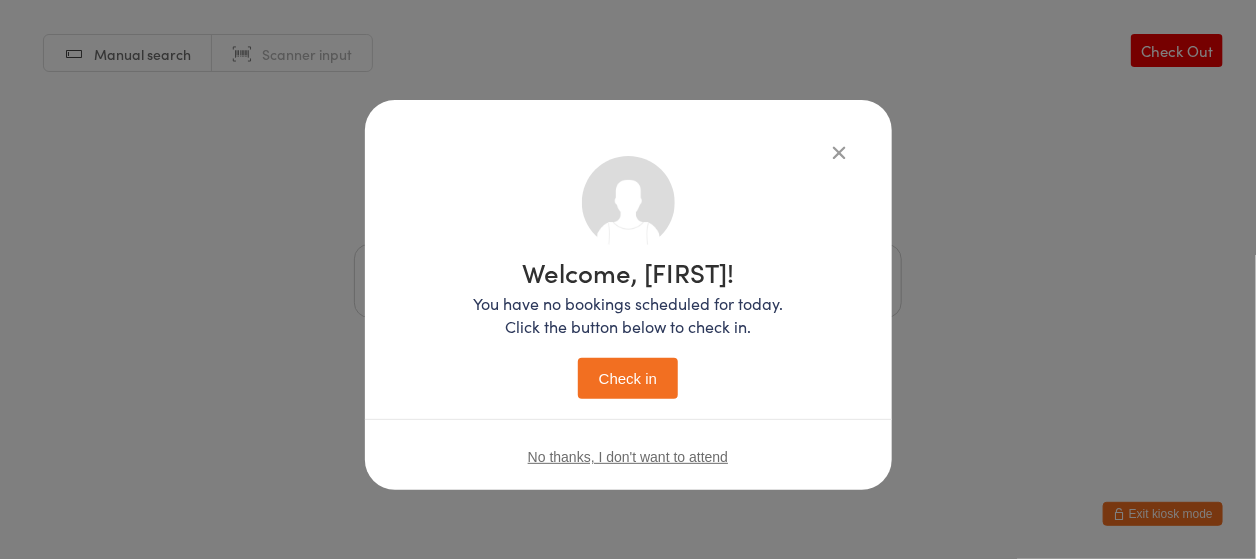 click on "Check in" at bounding box center [628, 378] 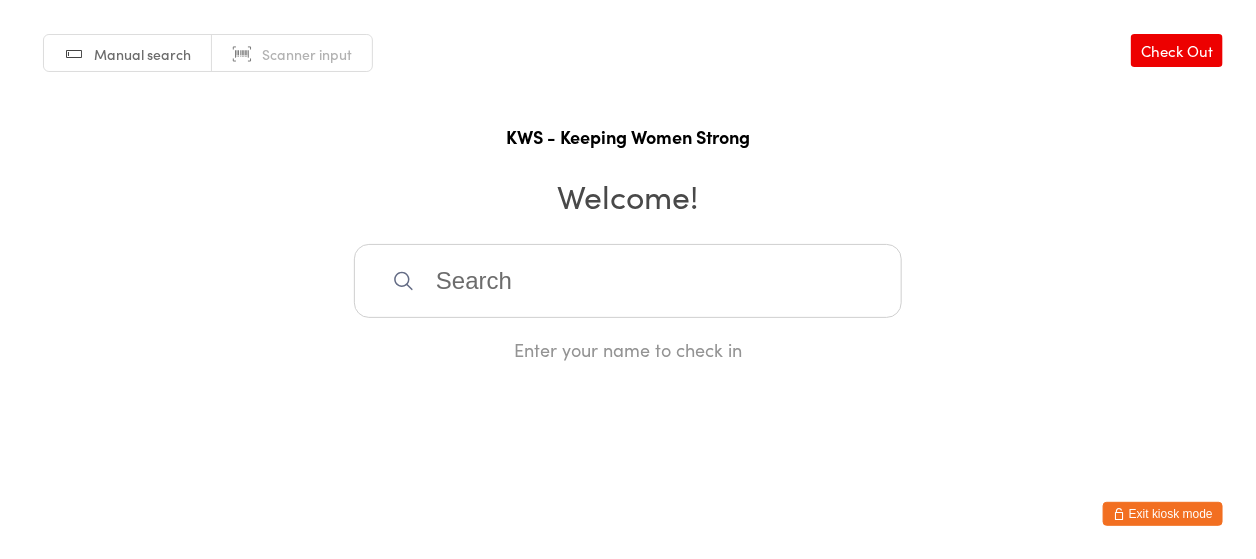 click 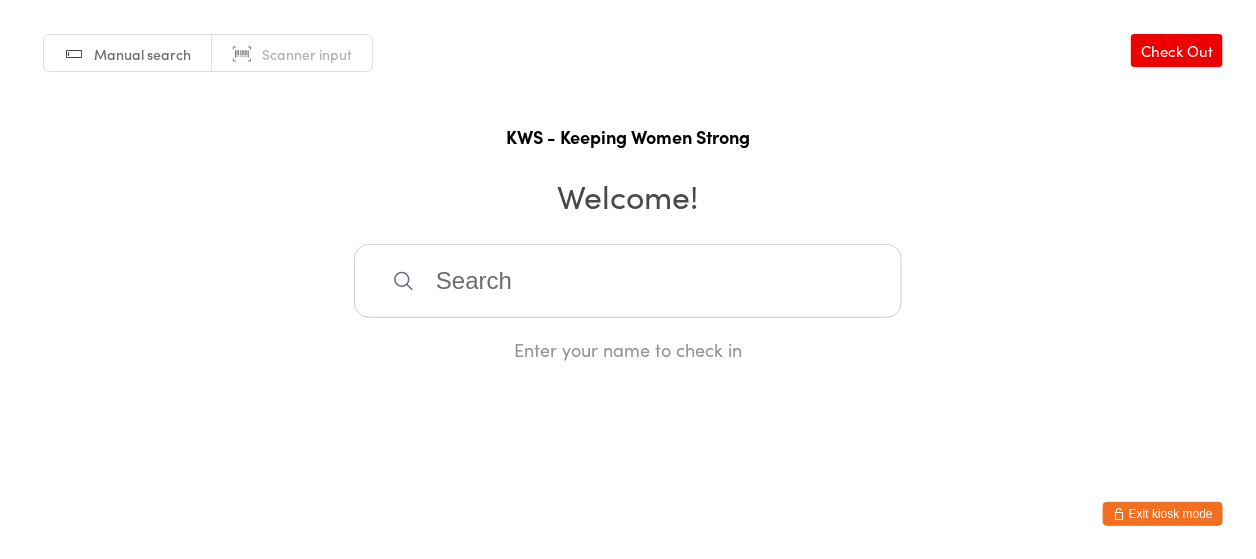 click at bounding box center [628, 281] 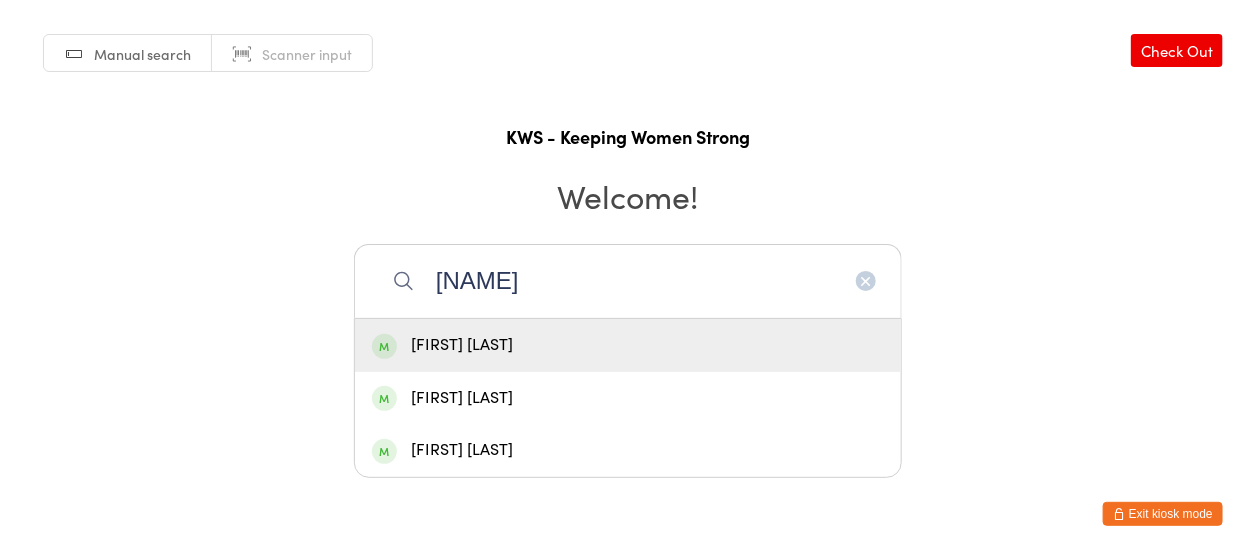 type on "[NAME]" 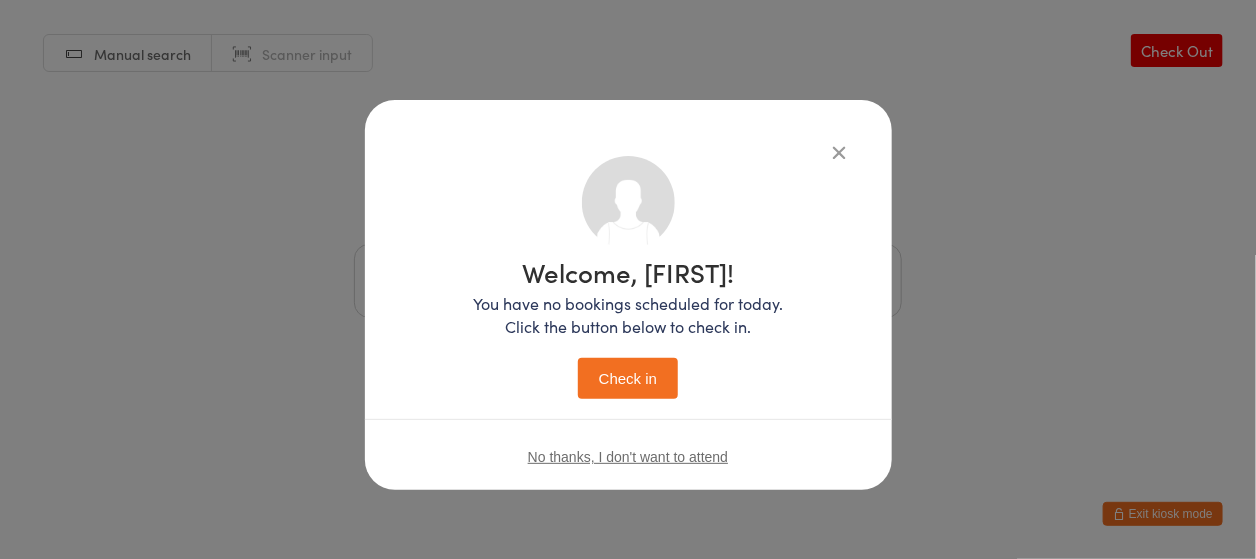 click on "Check in" at bounding box center [628, 378] 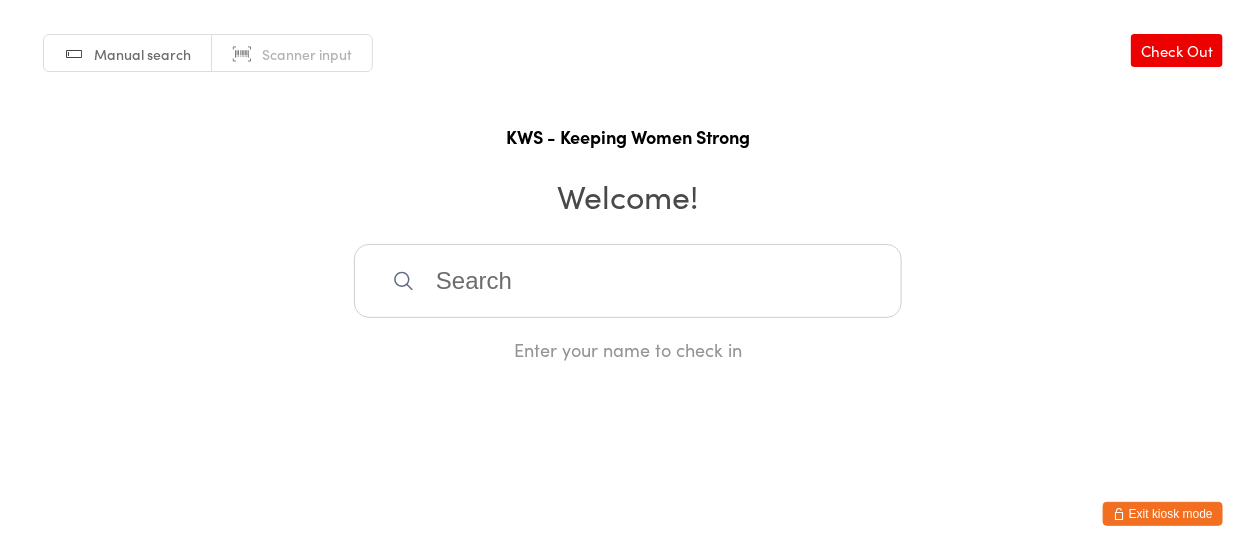 click on "You have now entered Kiosk Mode. Members will be able to check themselves in using the search field below. Click "Exit kiosk mode" below to exit Kiosk Mode at any time. Checked in successfully. Manual search Scanner input Check Out KWS - Keeping Women Strong Welcome! Enter your name to check in Exit kiosk mode" at bounding box center [628, 279] 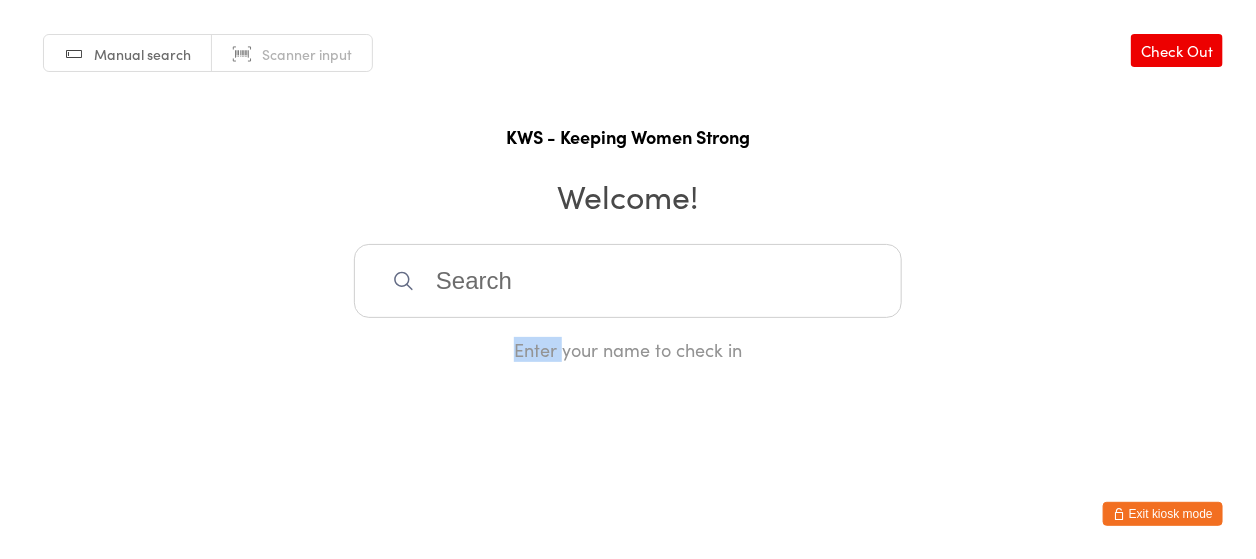 click on "You have now entered Kiosk Mode. Members will be able to check themselves in using the search field below. Click "Exit kiosk mode" below to exit Kiosk Mode at any time. Checked in successfully. Manual search Scanner input Check Out KWS - Keeping Women Strong Welcome! Enter your name to check in Exit kiosk mode" at bounding box center [628, 279] 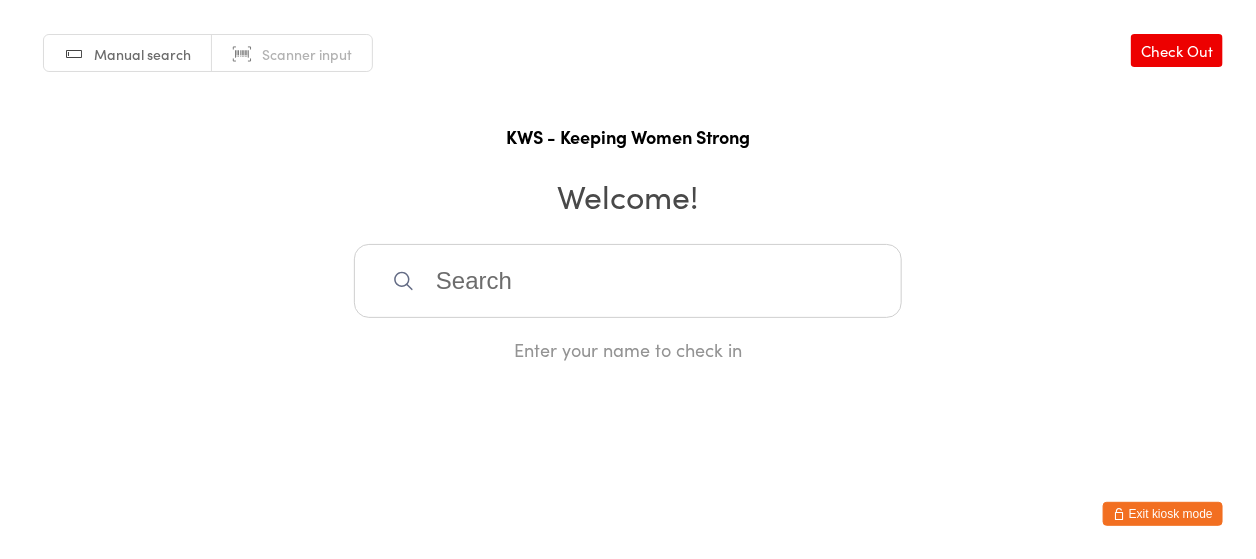 click at bounding box center [628, 281] 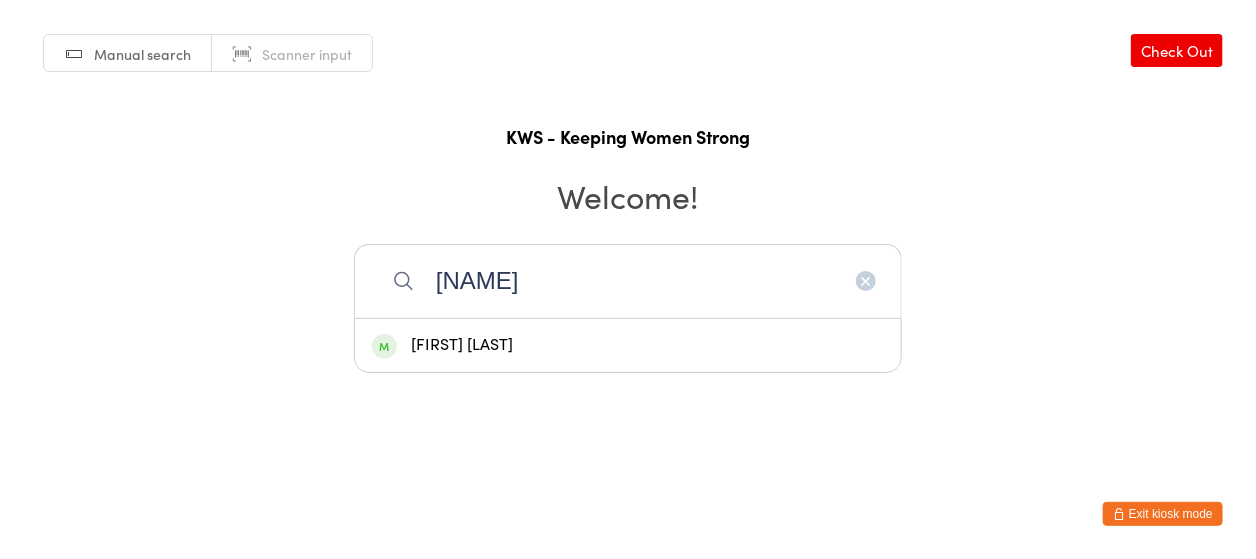 type on "[NAME]" 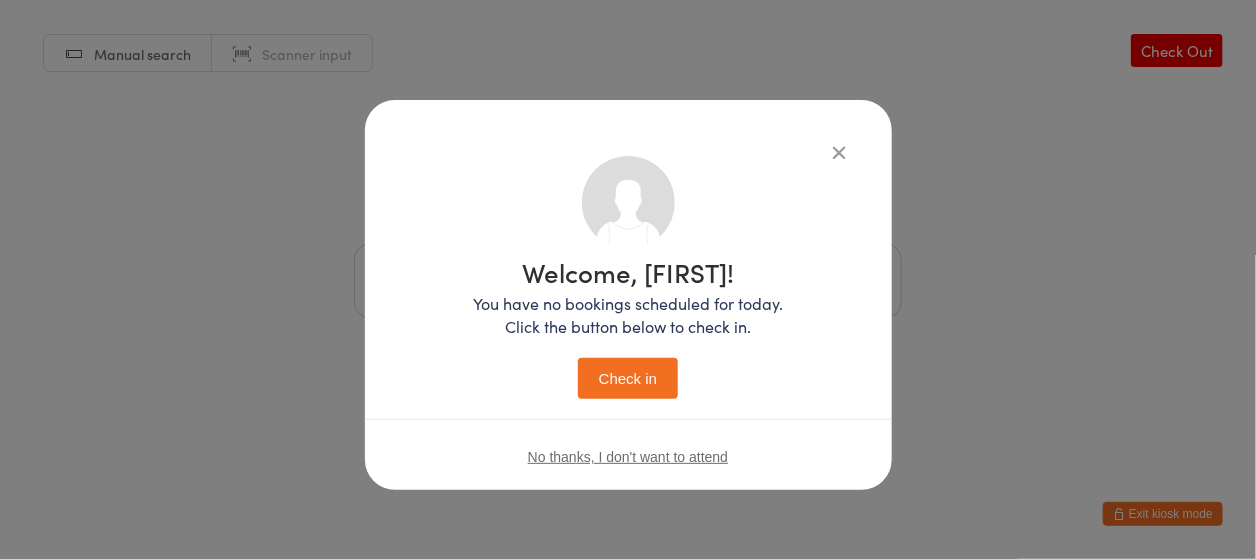 click on "Check in" at bounding box center [628, 378] 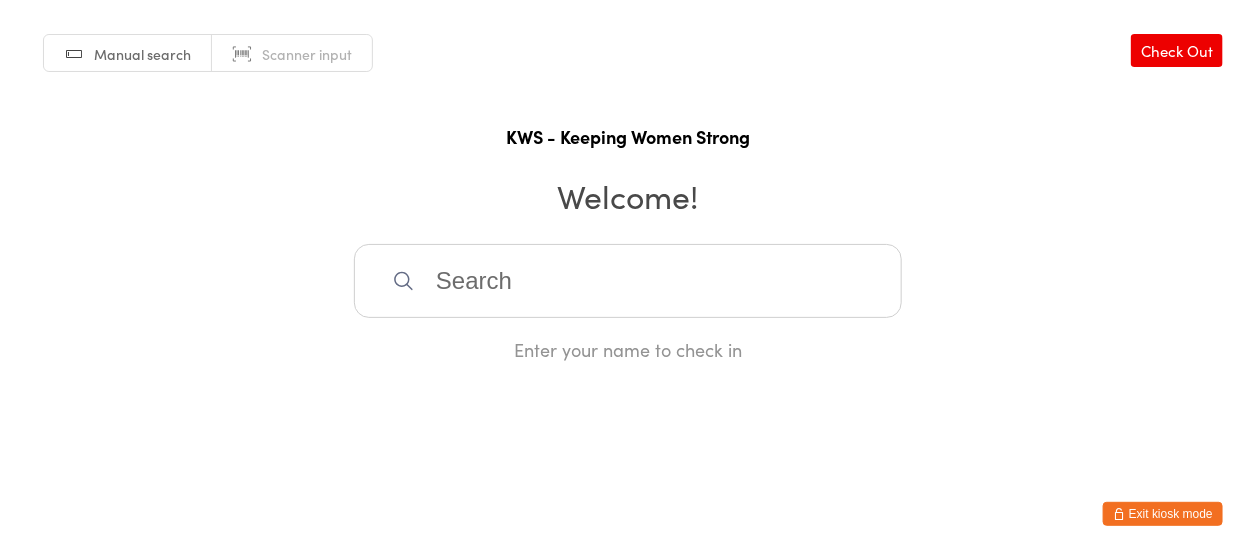 click at bounding box center [628, 281] 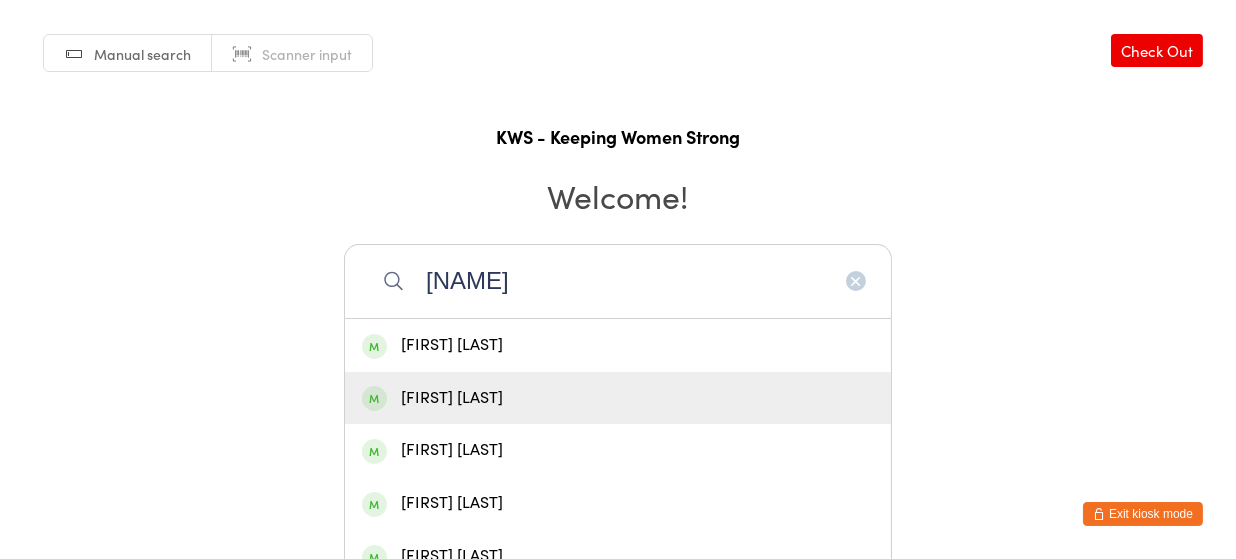 type on "[NAME]" 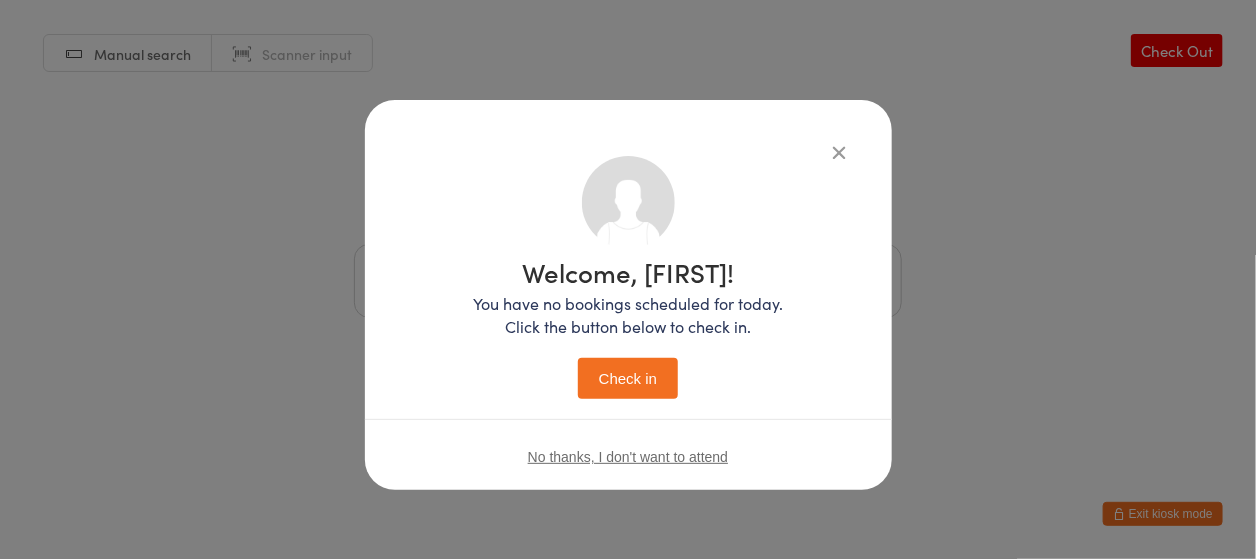 click on "Check in" at bounding box center [628, 378] 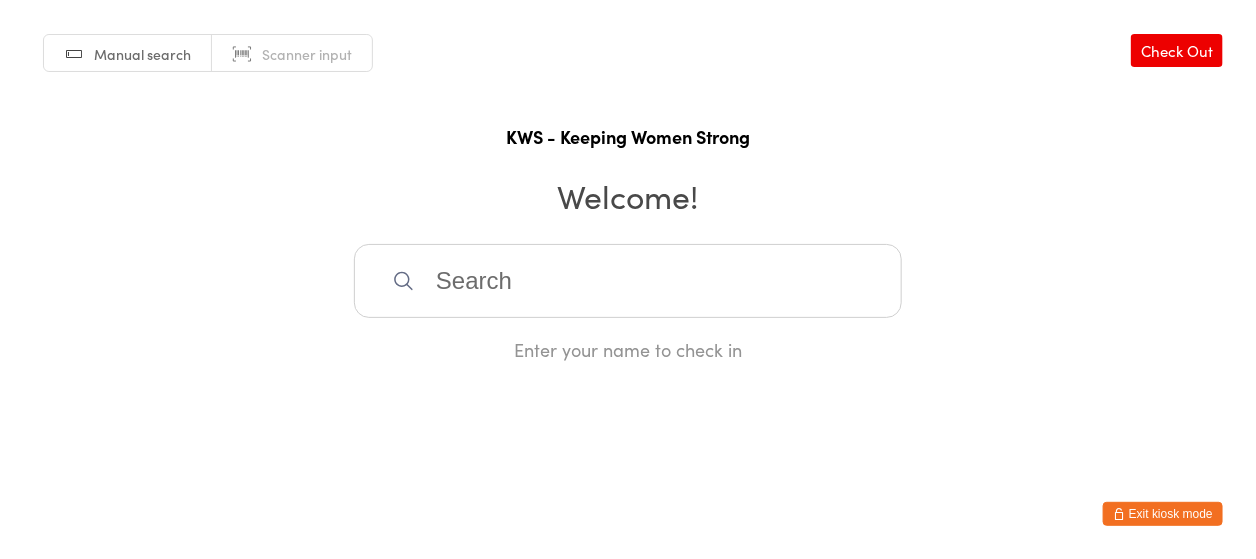 click at bounding box center [628, 281] 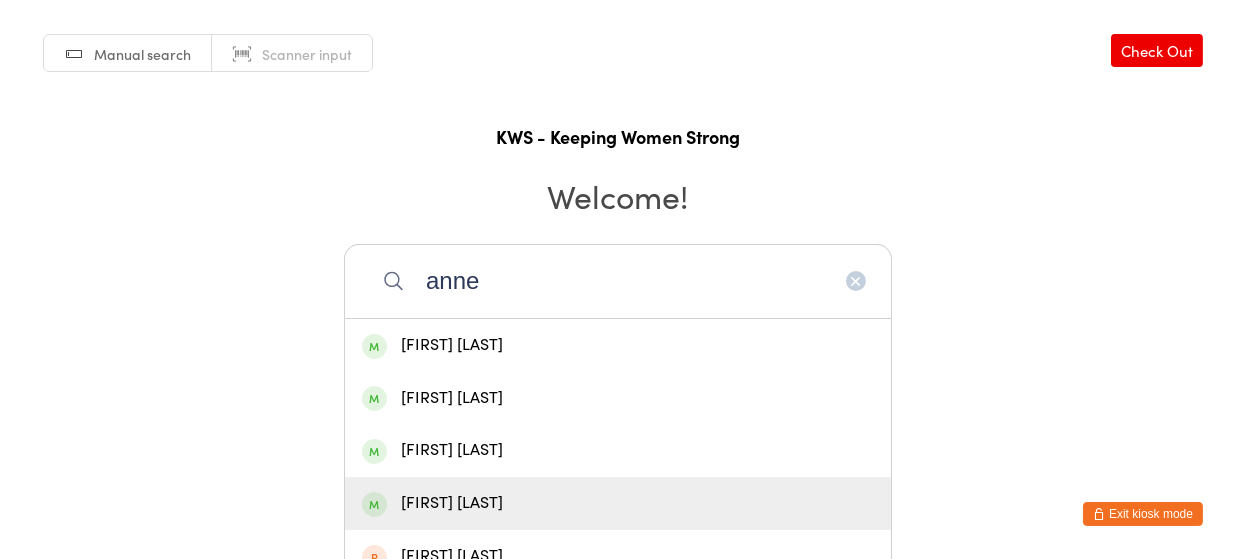 type on "anne" 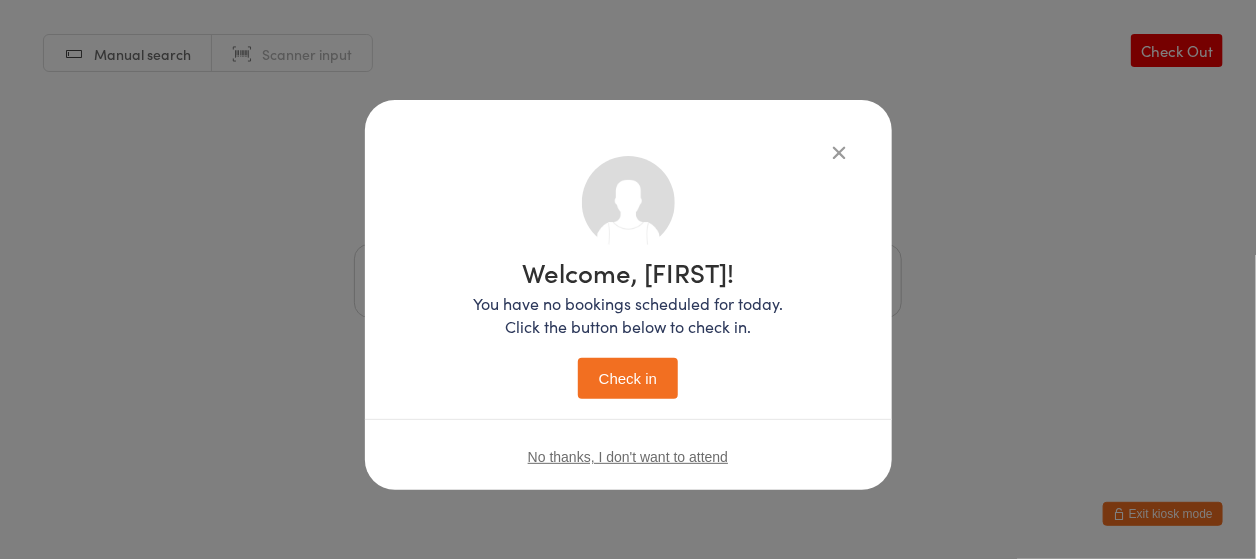 click on "Check in" at bounding box center (628, 378) 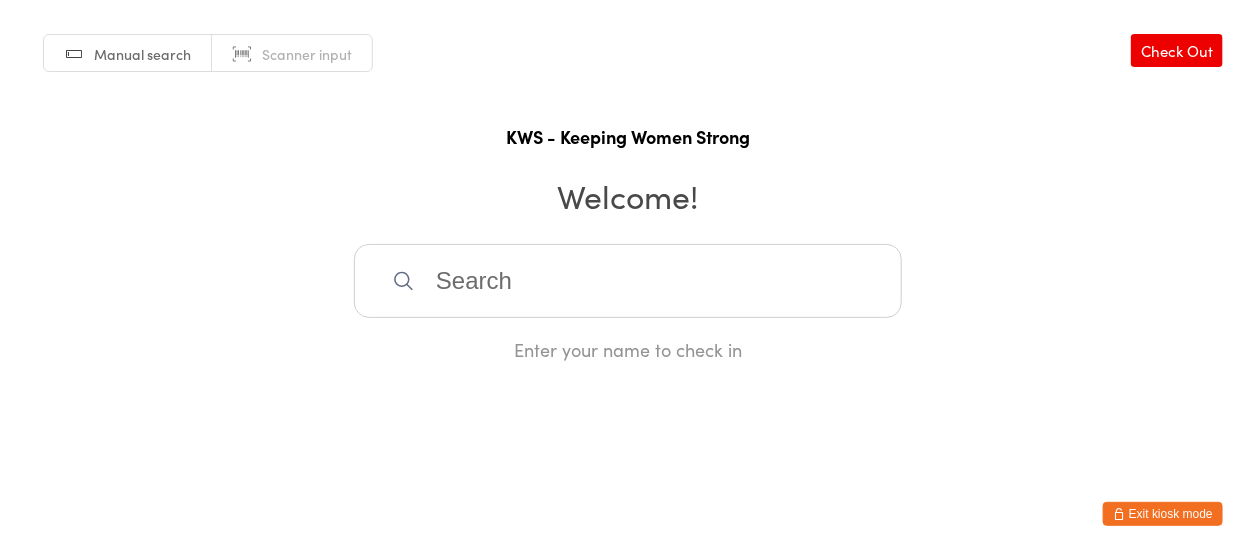 click at bounding box center (628, 281) 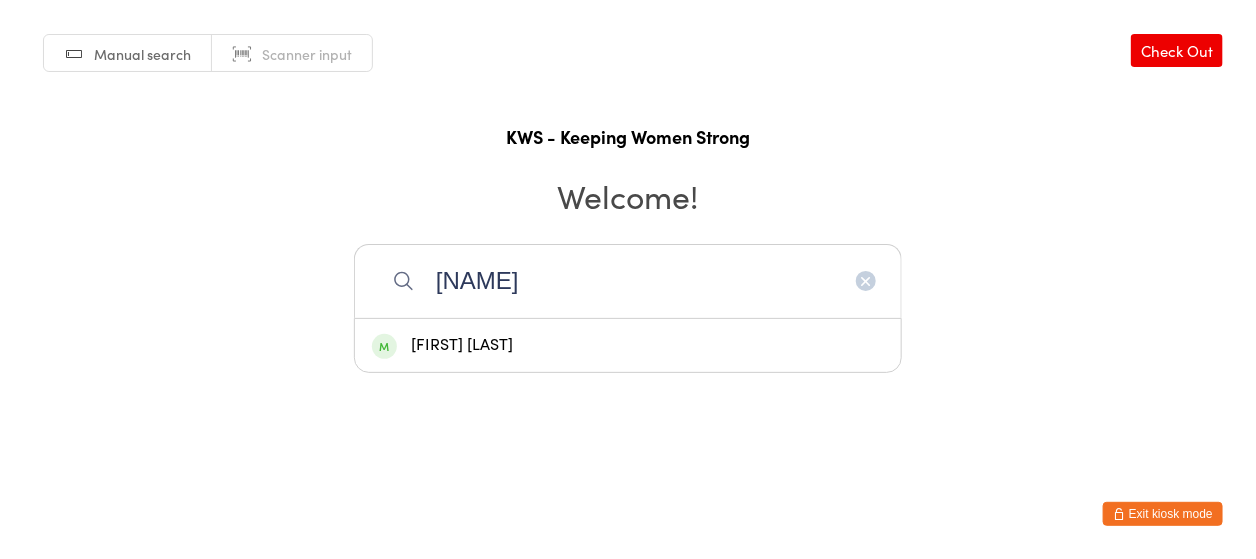 type on "[NAME]" 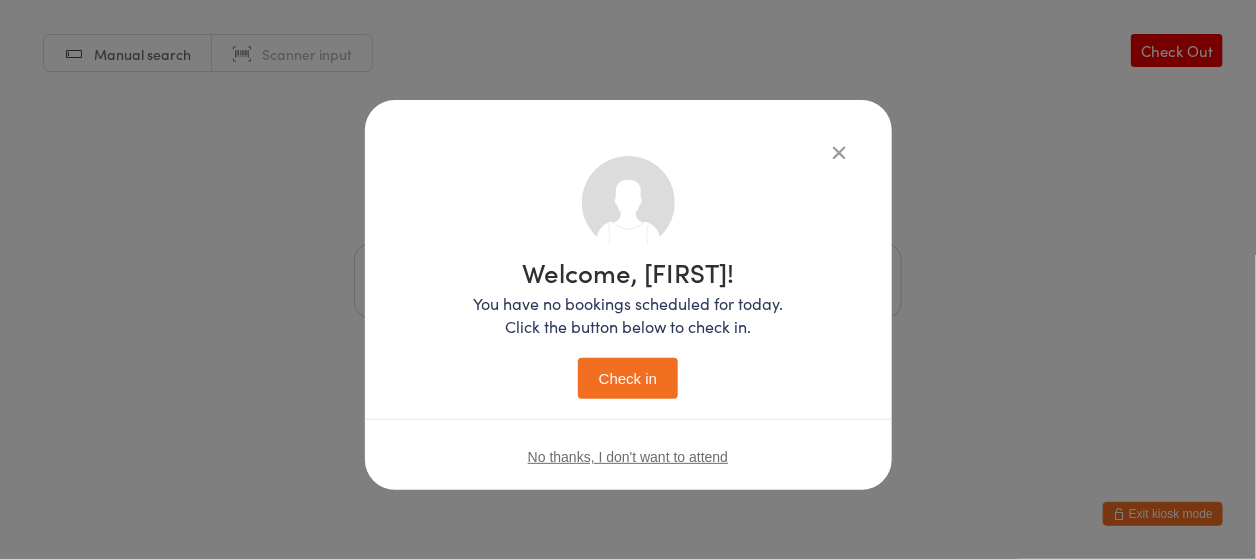 click on "Check in" at bounding box center [628, 378] 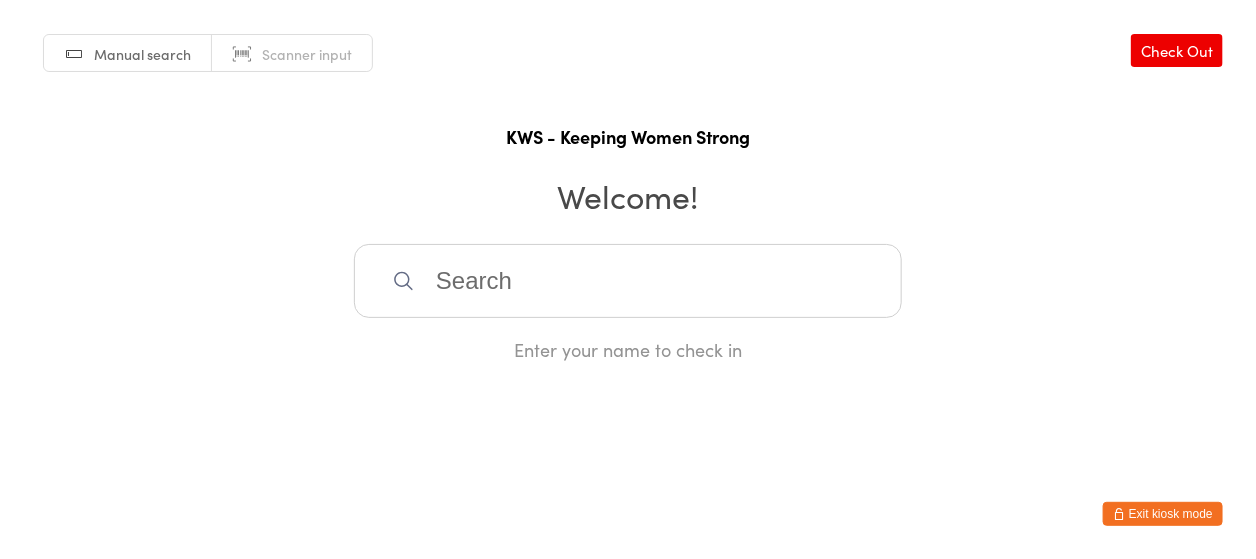 click at bounding box center [628, 281] 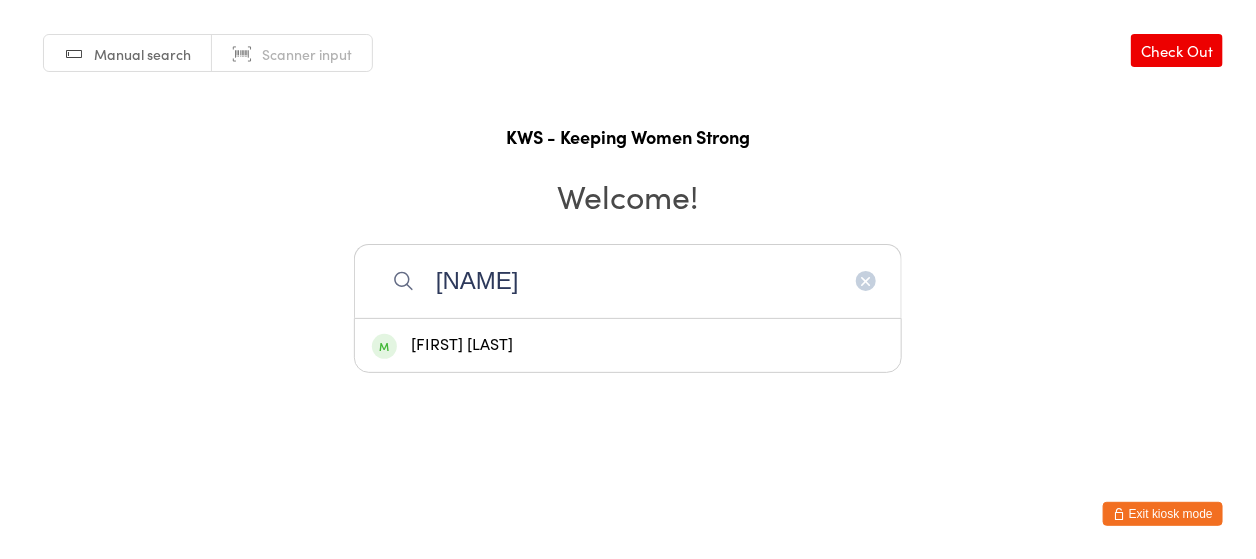 type on "[NAME]" 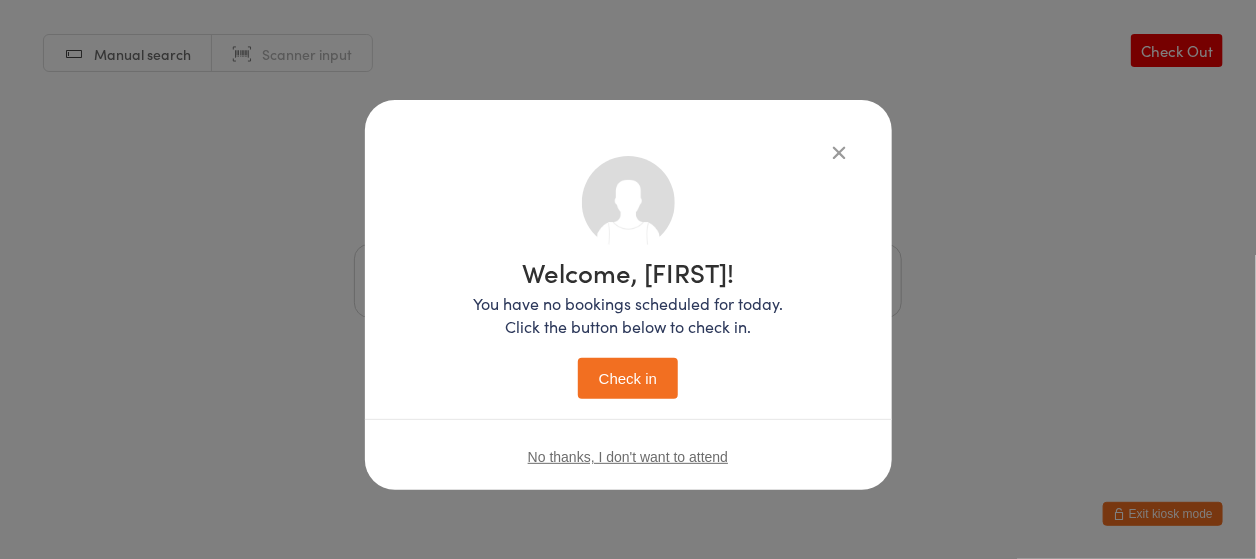 click on "Check in" at bounding box center [628, 378] 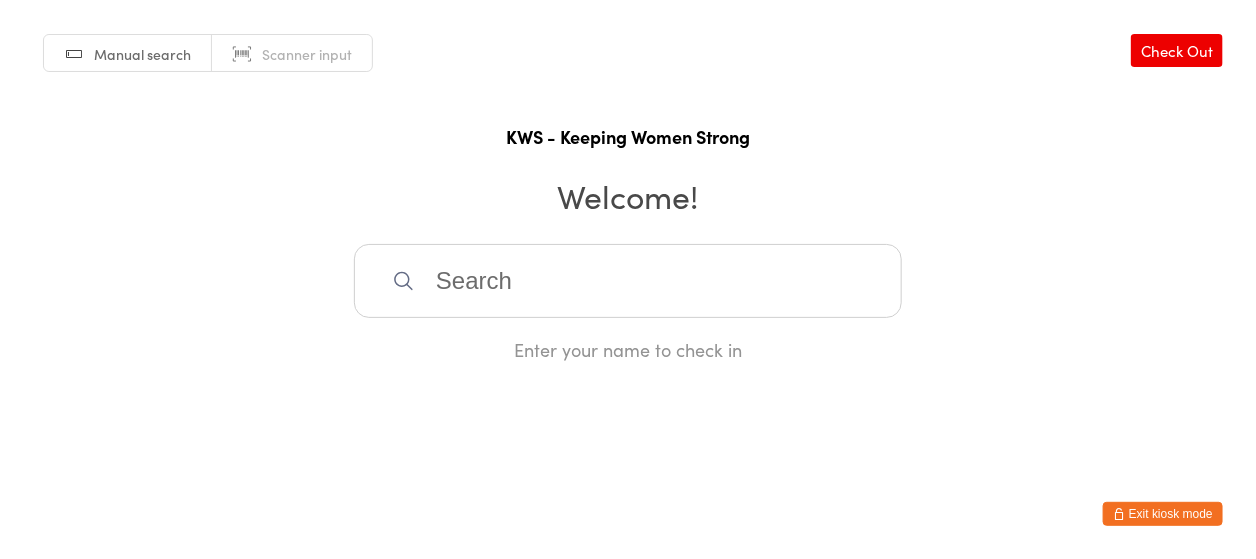 click at bounding box center [628, 281] 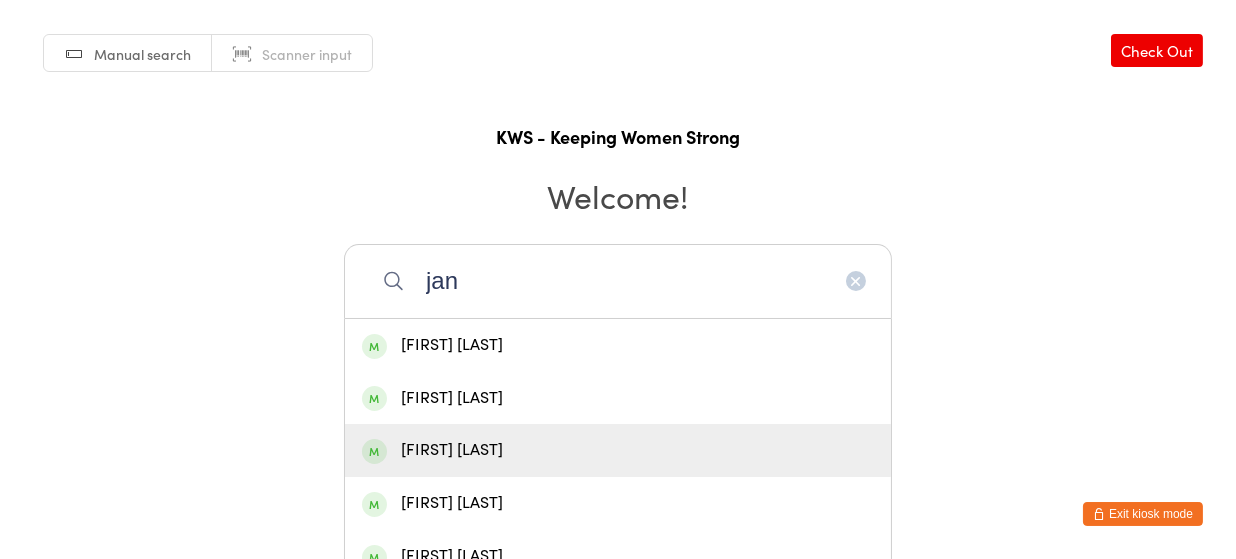 type on "jan" 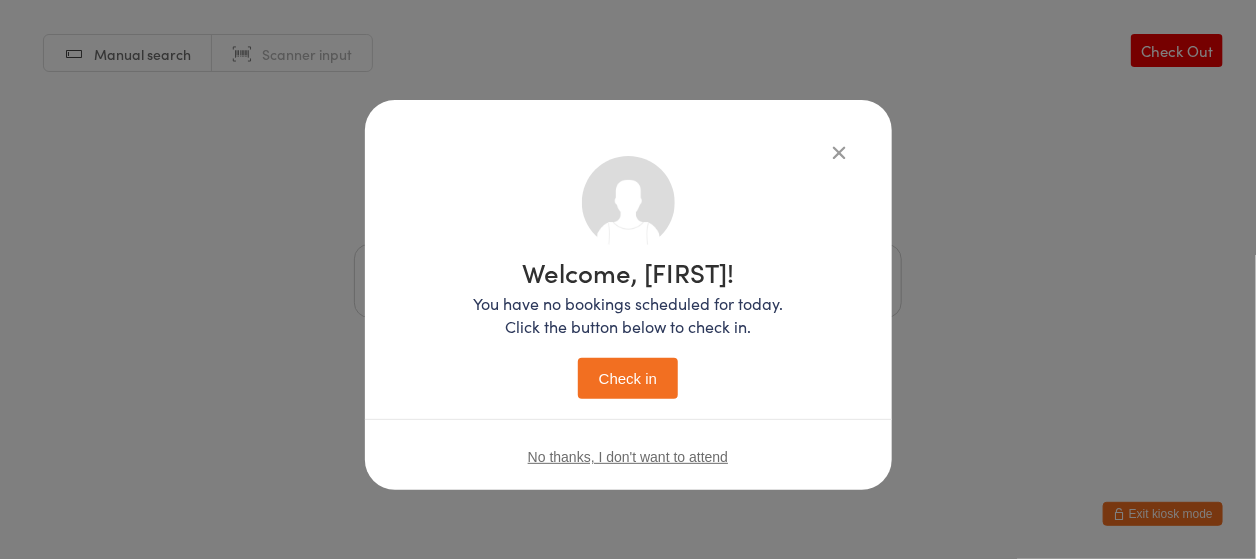 click on "Check in" at bounding box center [628, 378] 